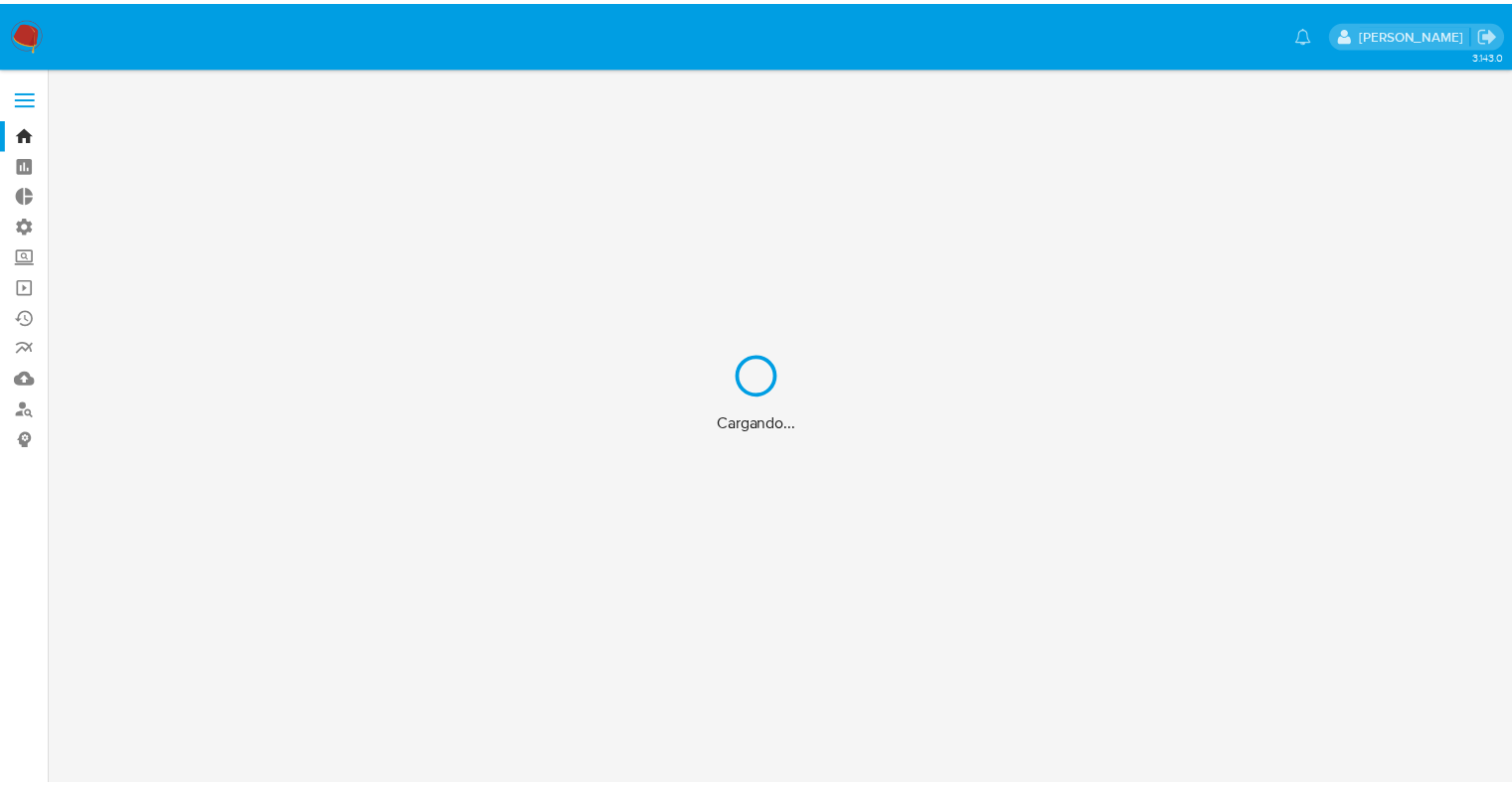 scroll, scrollTop: 0, scrollLeft: 0, axis: both 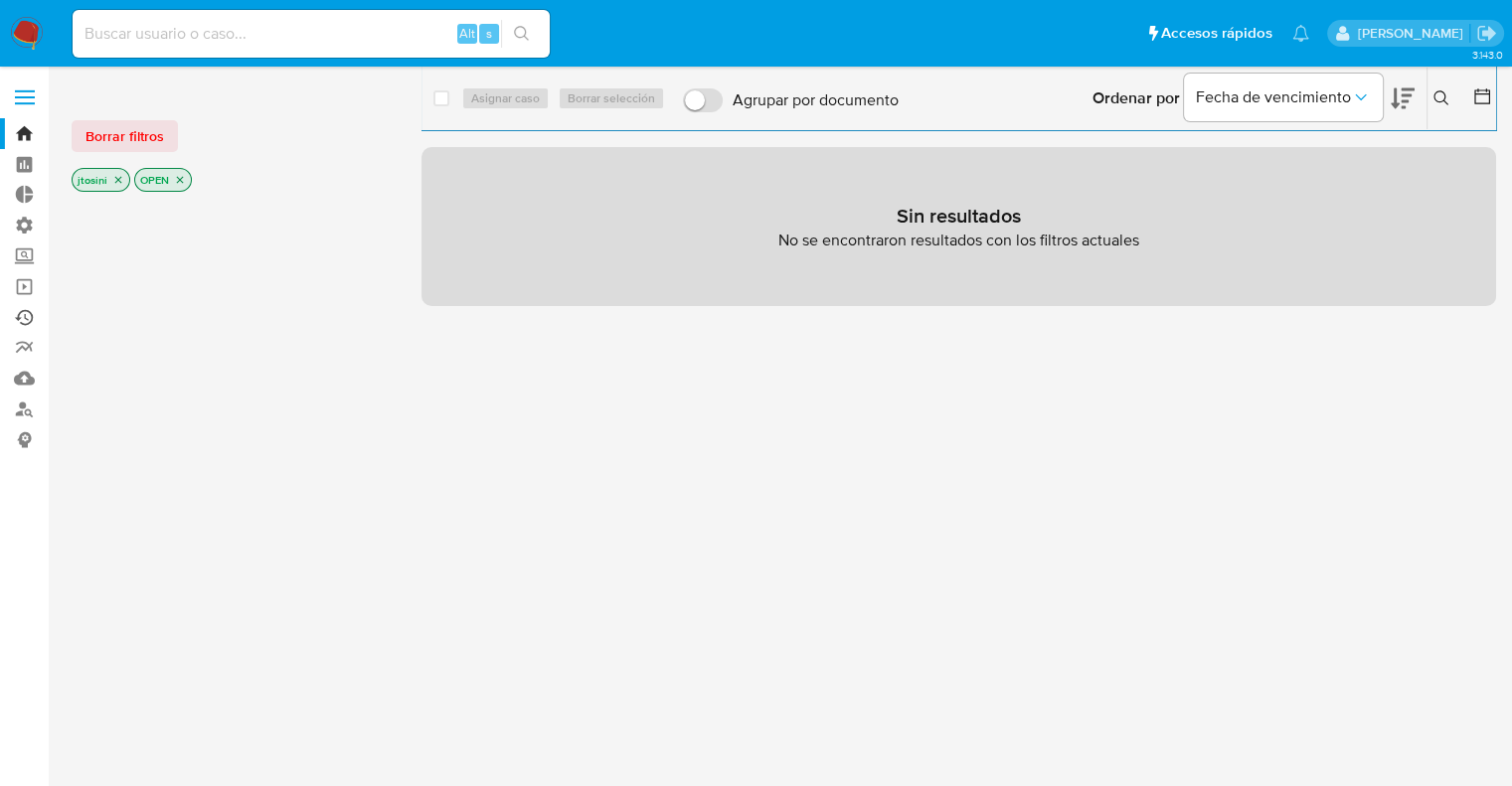 click on "Ejecuciones automáticas" at bounding box center (118, 317) 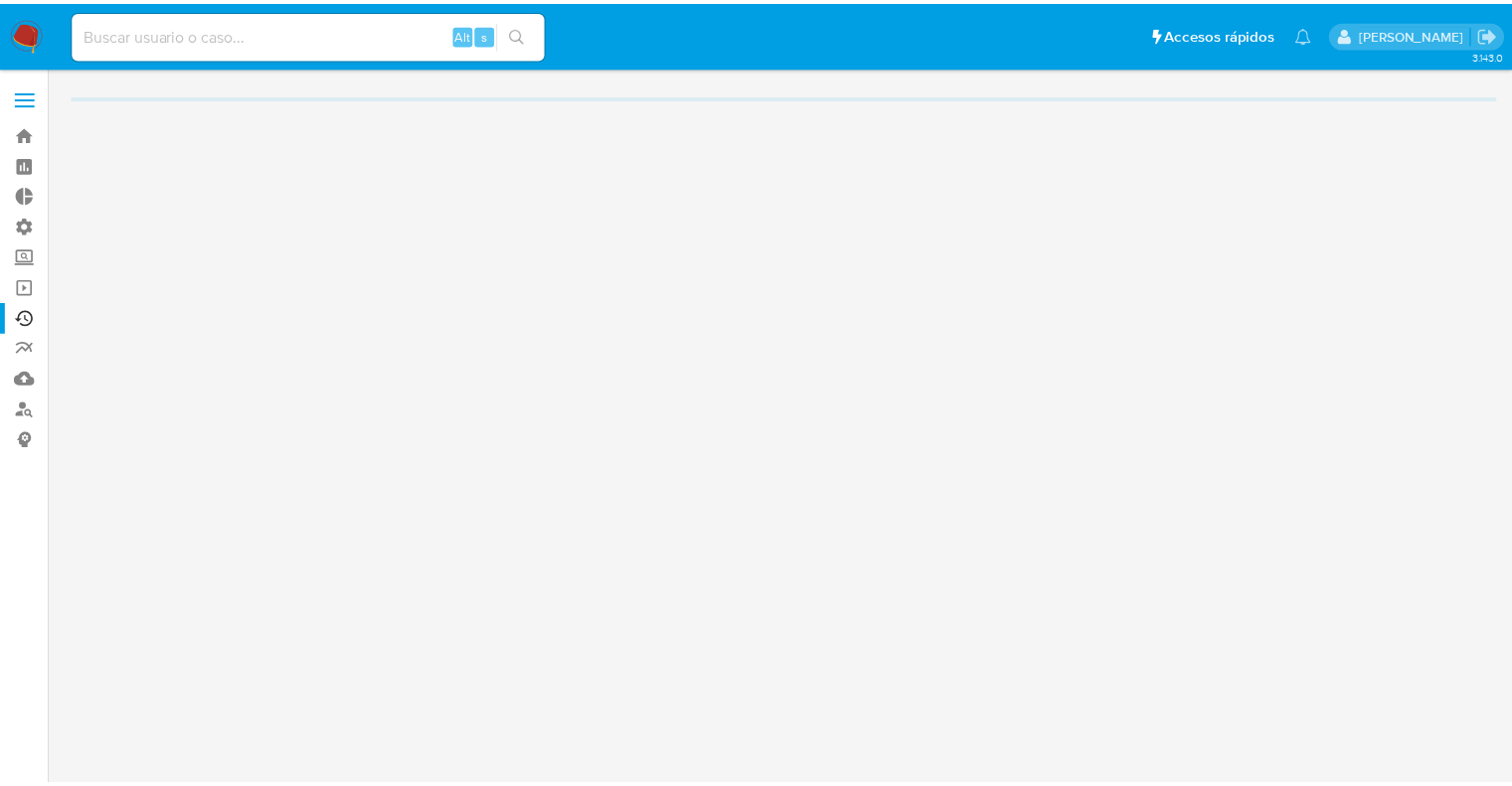scroll, scrollTop: 0, scrollLeft: 0, axis: both 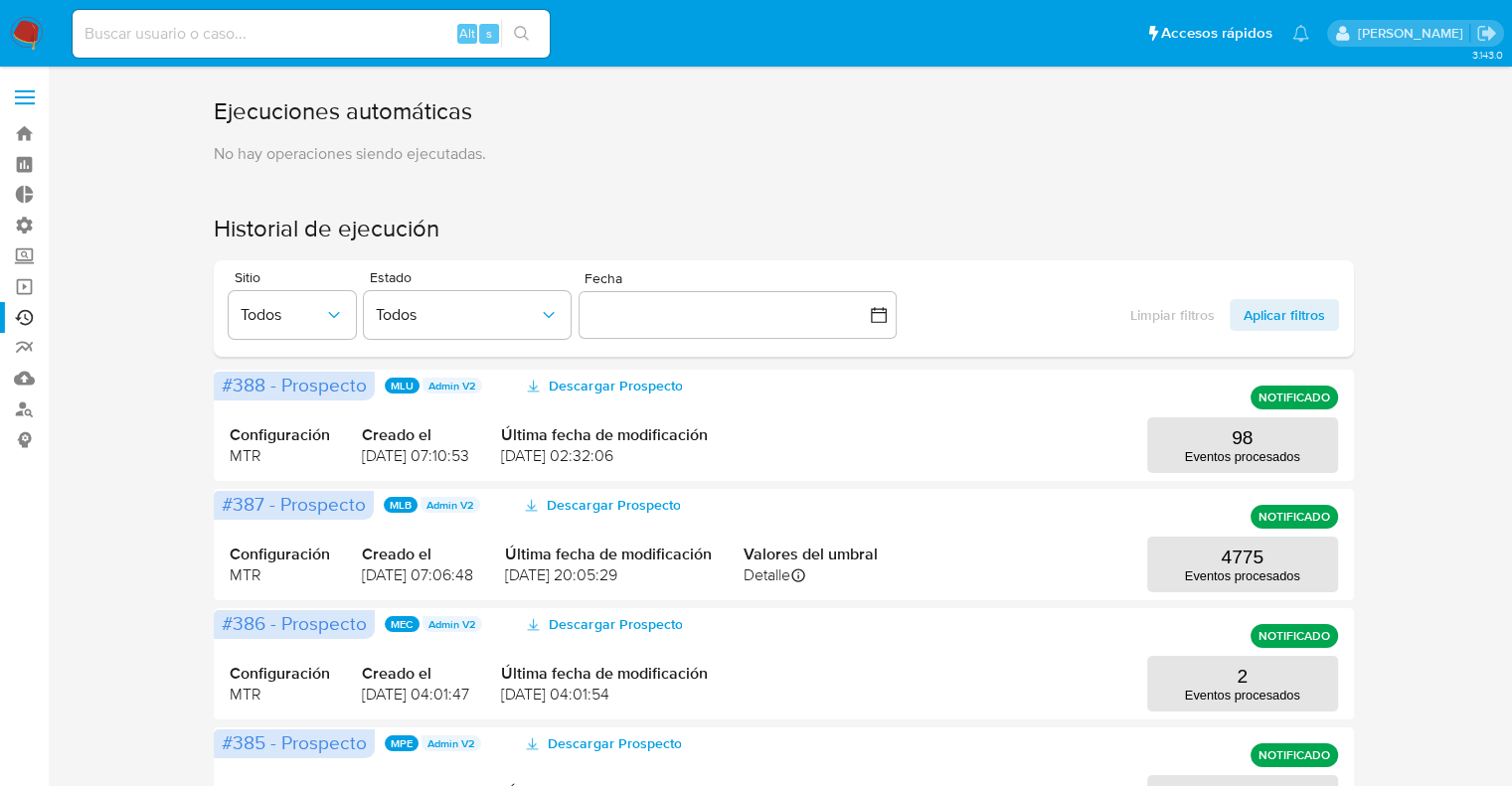 click on "Ejecuciones automáticas No hay operaciones siendo ejecutadas. Historial de ejecución Sitio Todos Estado Todos Fecha inputDatePicker Limpiar filtros Aplicar filtros #388 - Prospecto MLU Admin V2 Descargar Prospecto NOTIFICADO Configuración MTR Creado el [DATE] 07:10:53 Última fecha de modificación [DATE] 02:32:06 98 Eventos procesados #387 - Prospecto MLB Admin V2 Descargar Prospecto NOTIFICADO Configuración MTR Creado el [DATE] 07:06:48 Última fecha de modificación [DATE] 20:05:29 Valores del umbral Detalle Valores del umbral que contaba el prospecto al ejecutarse   Umbral de Materialidad USD $70,000.00  (388.$899,00 BRL) Umbral de Modelo 25% Umbral de Calidad 20% 4775 Eventos procesados #386 - Prospecto MEC Admin V2 Descargar Prospecto NOTIFICADO Configuración MTR Creado el [DATE] 04:01:47 Última fecha de modificación [DATE] 04:01:54 2 Eventos procesados #385 - Prospecto MPE Admin V2 Descargar Prospecto NOTIFICADO Configuración MTR Creado el [DATE] 03:30:22 36 MCO" at bounding box center (783, 857) 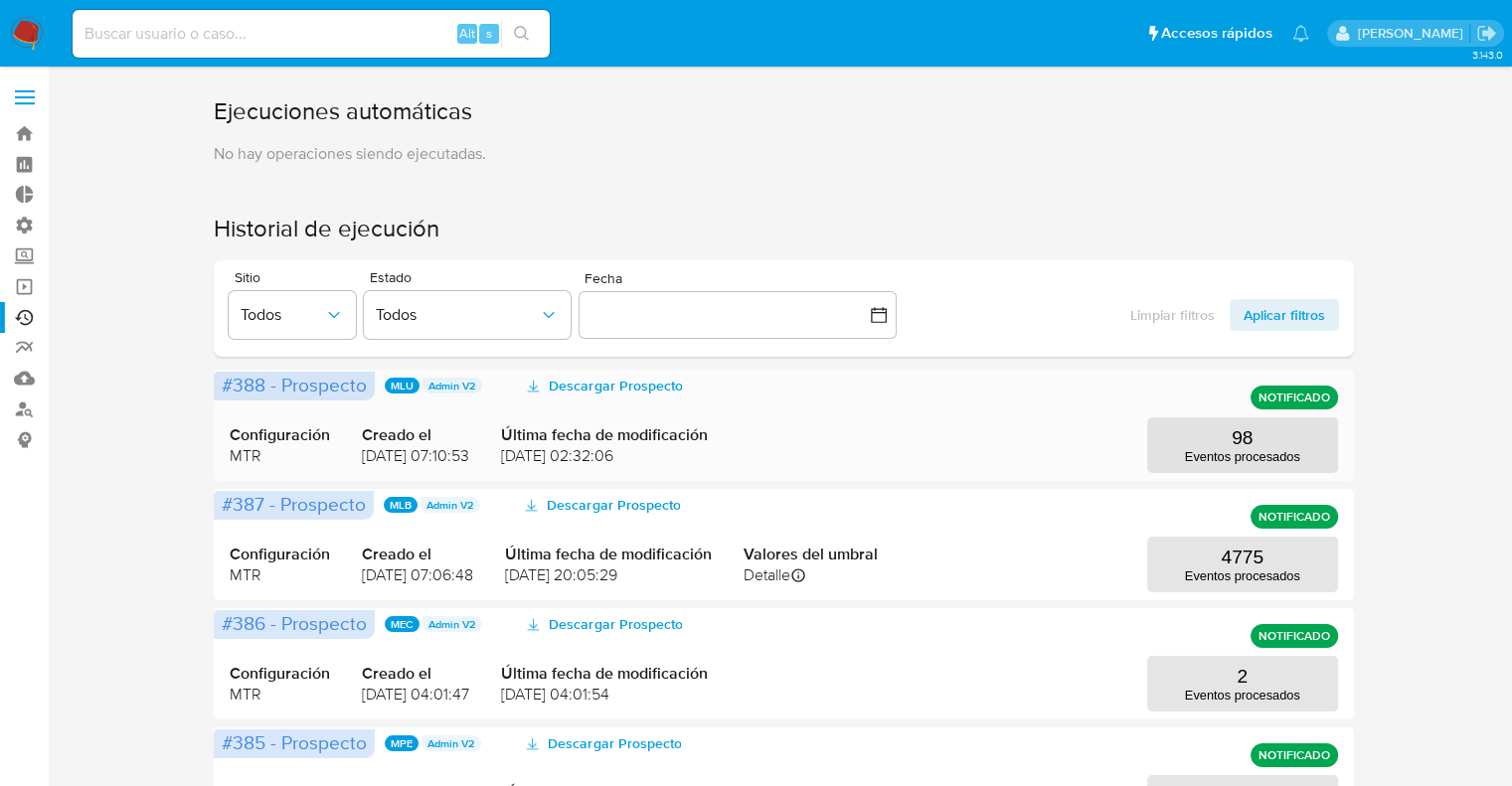 click on "Descargar Prospecto" at bounding box center [604, 386] 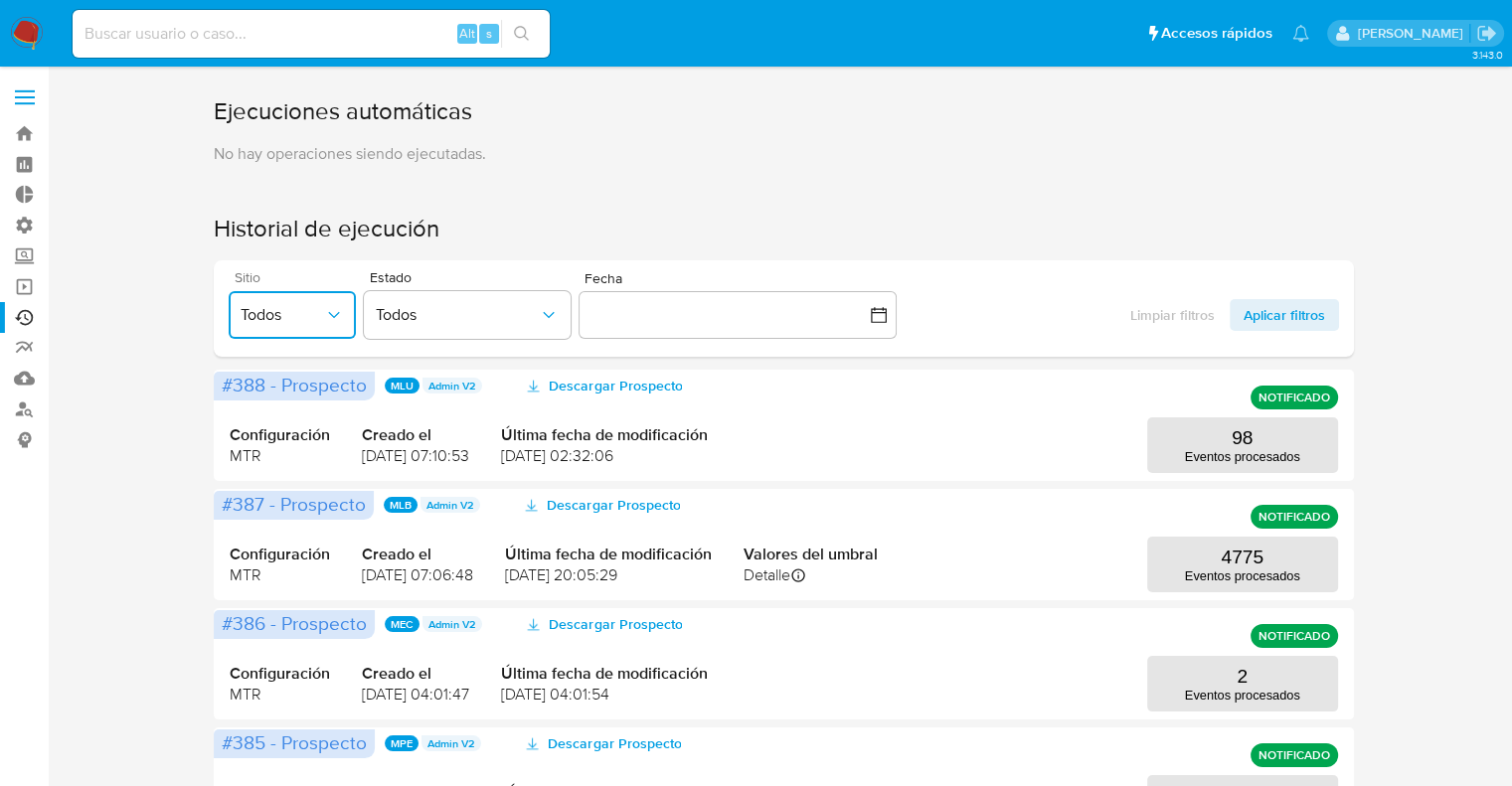 click on "Todos" at bounding box center [282, 315] 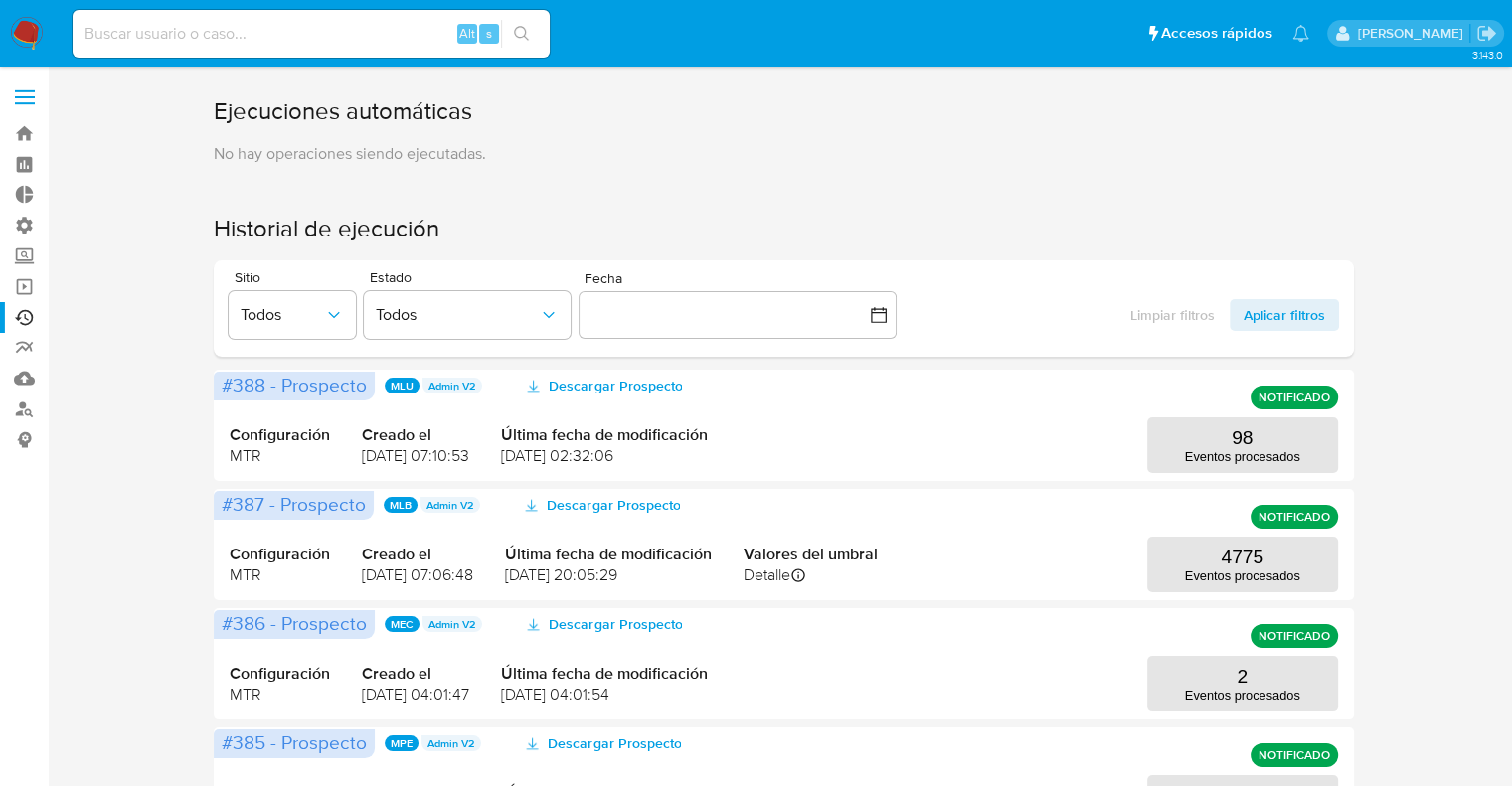 click on "Historial de ejecución Sitio Todos Estado Todos Fecha inputDatePicker Limpiar filtros Aplicar filtros #388 - Prospecto MLU Admin V2 Descargar Prospecto NOTIFICADO Configuración MTR Creado el 08/06/2025 07:10:53 Última fecha de modificación 12/06/2025 02:32:06 98 Eventos procesados #387 - Prospecto MLB Admin V2 Descargar Prospecto NOTIFICADO Configuración MTR Creado el 08/06/2025 07:06:48 Última fecha de modificación 11/06/2025 20:05:29 Valores del umbral Detalle Valores del umbral que contaba el prospecto al ejecutarse   Umbral de Materialidad USD $70,000.00  (388.$899,00 BRL) Umbral de Modelo 25% Umbral de Calidad 20% 4775 Eventos procesados #386 - Prospecto MEC Admin V2 Descargar Prospecto NOTIFICADO Configuración MTR Creado el 08/06/2025 04:01:47 Última fecha de modificación 12/06/2025 04:01:54 2 Eventos procesados #385 - Prospecto MPE Admin V2 Descargar Prospecto NOTIFICADO Configuración MTR Creado el 08/06/2025 03:30:22 Última fecha de modificación 12/06/2025 03:31:34 36 Eventos procesados" at bounding box center [783, 915] 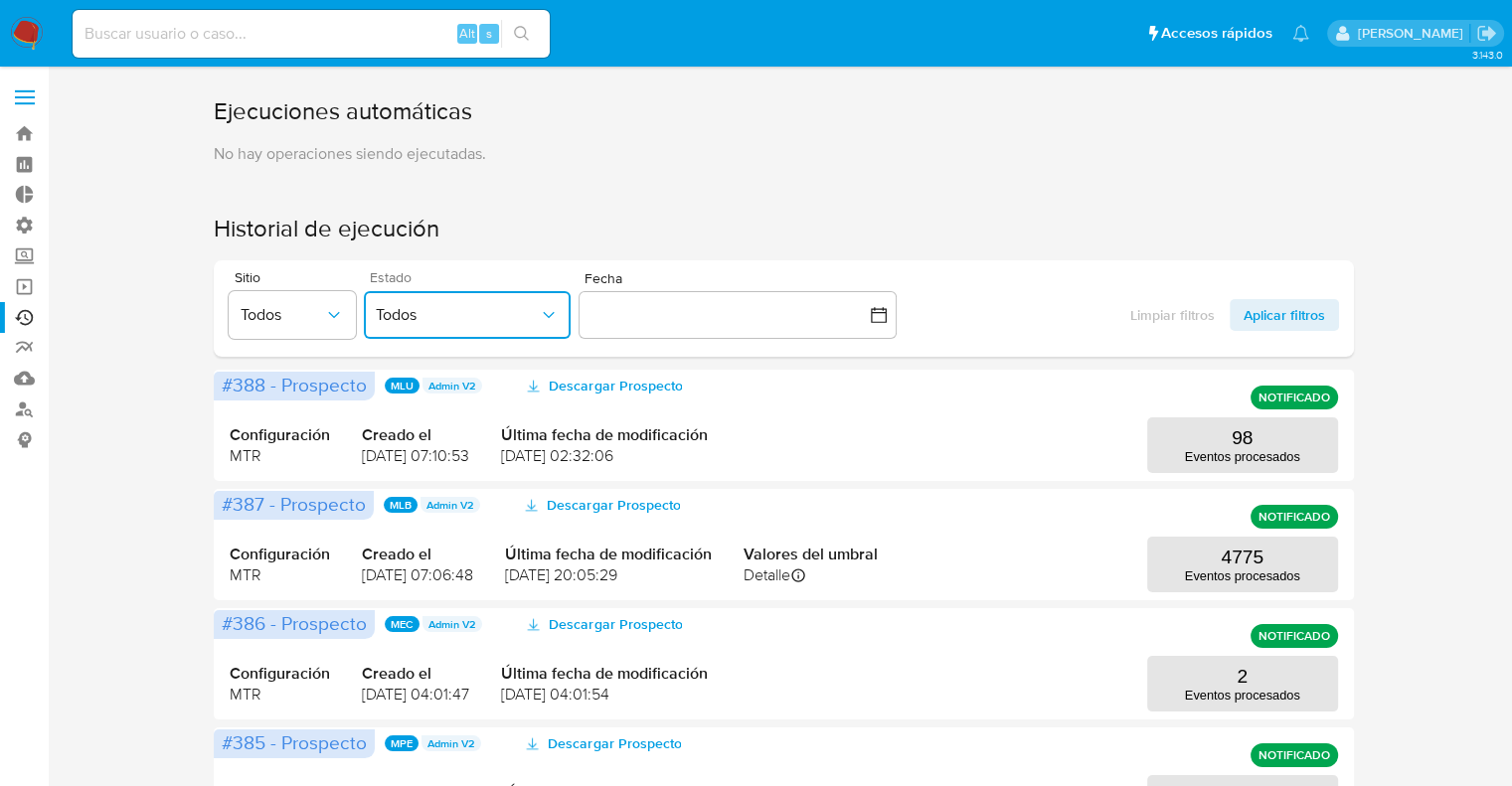click on "Todos" at bounding box center (457, 315) 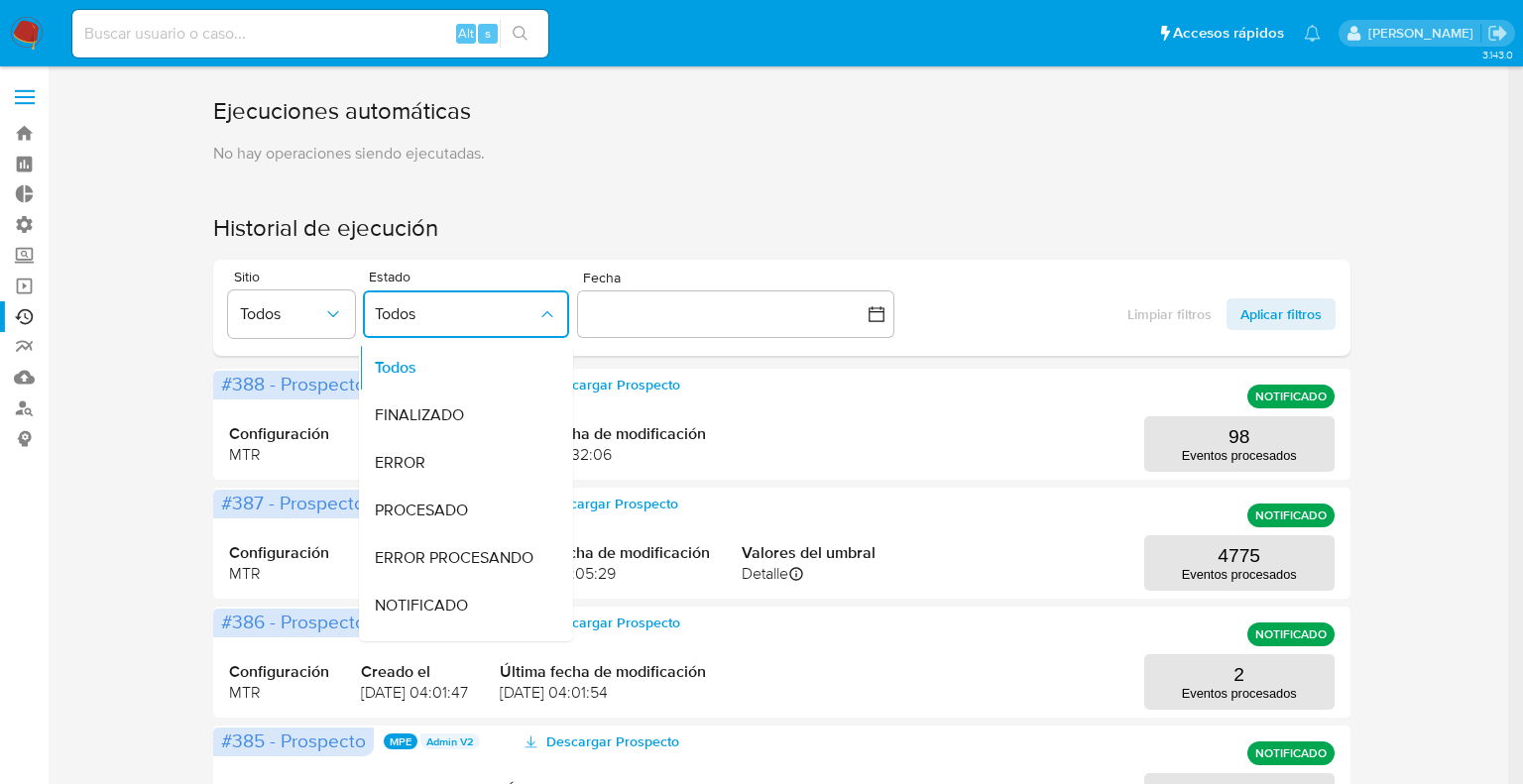 click on "Ejecuciones automáticas No hay operaciones siendo ejecutadas. Historial de ejecución Sitio Todos Estado Todos Todos FINALIZADO ERROR PROCESADO ERROR PROCESANDO NOTIFICADO NOTIFICANDO ERROR NOTIFICANDO CANCELADO ERROR OBTENIENDO SCORINGS Fecha inputDatePicker Limpiar filtros Aplicar filtros #388 - Prospecto MLU Admin V2 Descargar Prospecto NOTIFICADO Configuración MTR Creado el 08/06/2025 07:10:53 Última fecha de modificación 12/06/2025 02:32:06 98 Eventos procesados #387 - Prospecto MLB Admin V2 Descargar Prospecto NOTIFICADO Configuración MTR Creado el 08/06/2025 07:06:48 Última fecha de modificación 11/06/2025 20:05:29 Valores del umbral Detalle Valores del umbral que contaba el prospecto al ejecutarse   Umbral de Materialidad USD $70,000.00  (388.$899,00 BRL) Umbral de Modelo 25% Umbral de Calidad 20% 4775 Eventos procesados #386 - Prospecto MEC Admin V2 Descargar Prospecto NOTIFICADO Configuración MTR Creado el 08/06/2025 04:01:47 Última fecha de modificación 12/06/2025 04:01:54 2 MPE MTR 36" at bounding box center [781, 854] 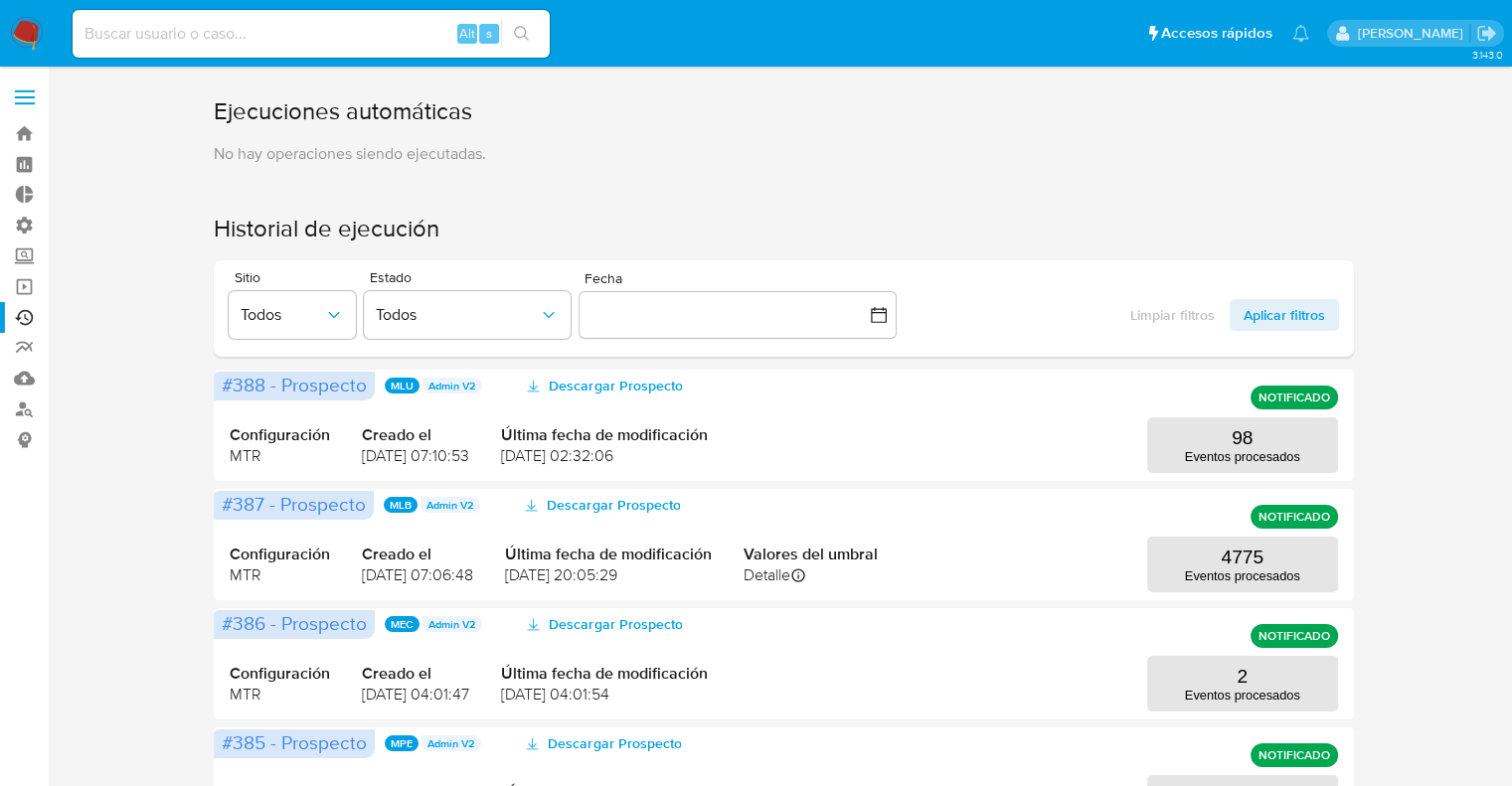 click at bounding box center [25, 97] 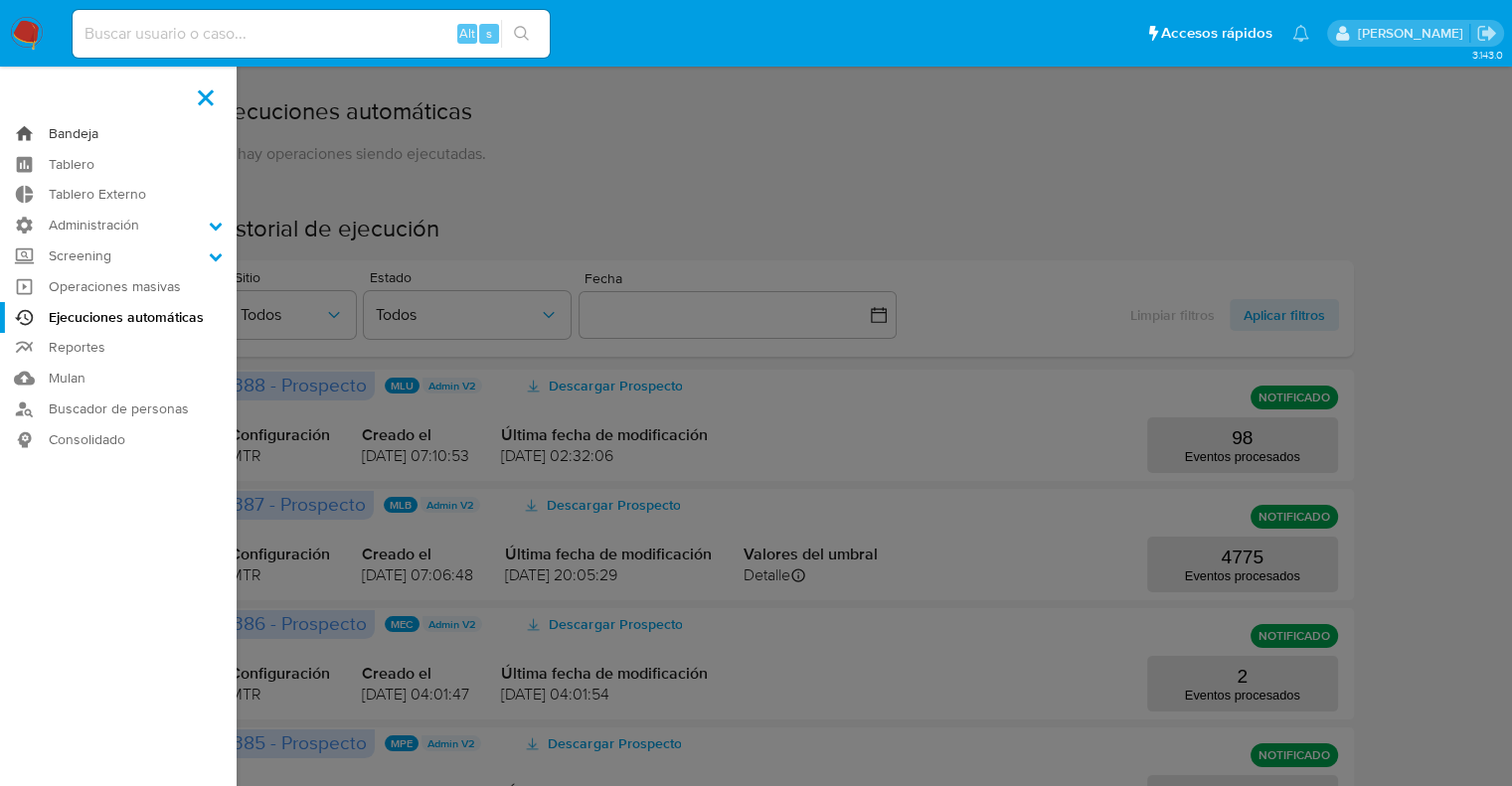 click on "Bandeja" at bounding box center [118, 133] 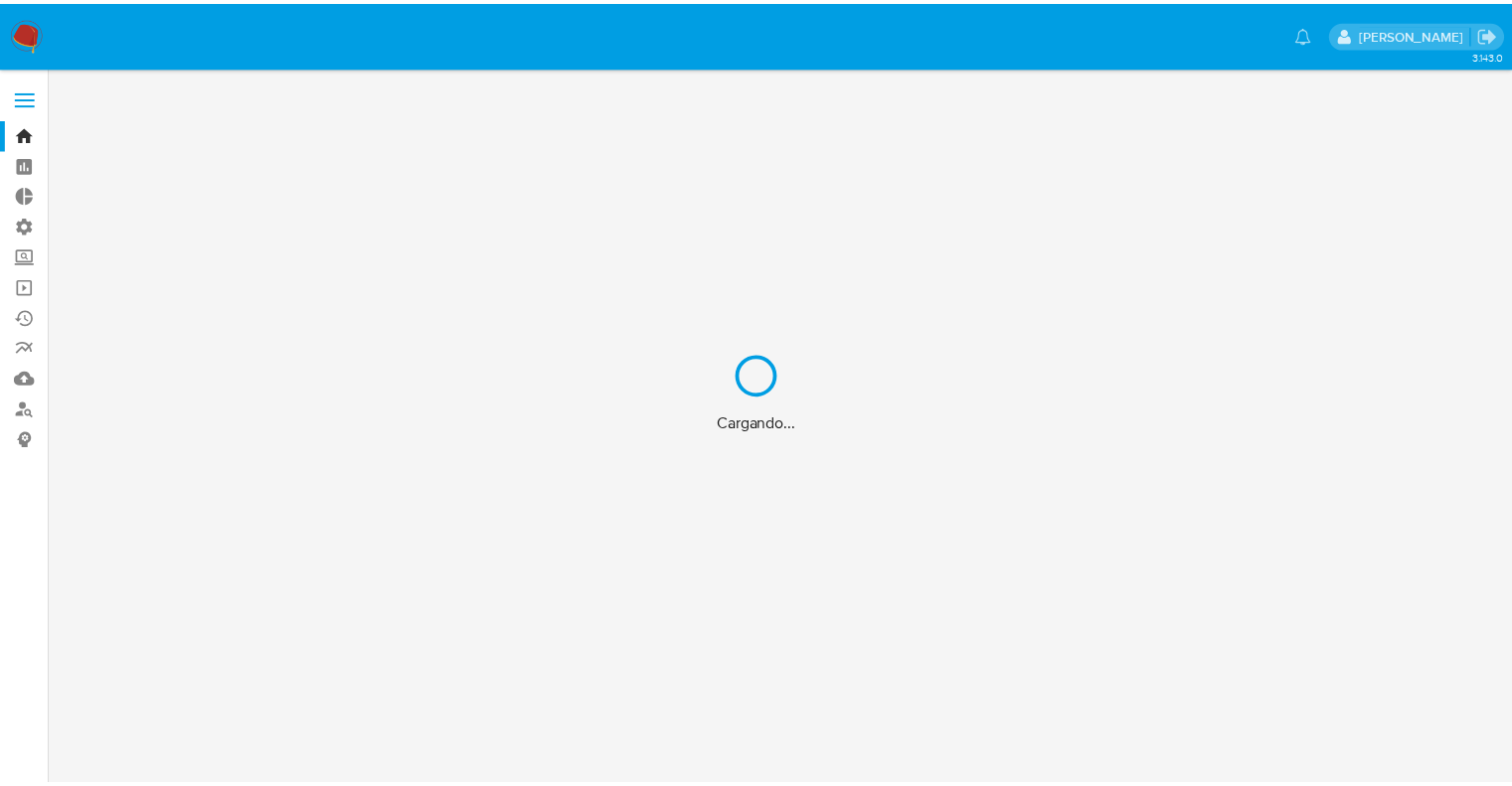 scroll, scrollTop: 0, scrollLeft: 0, axis: both 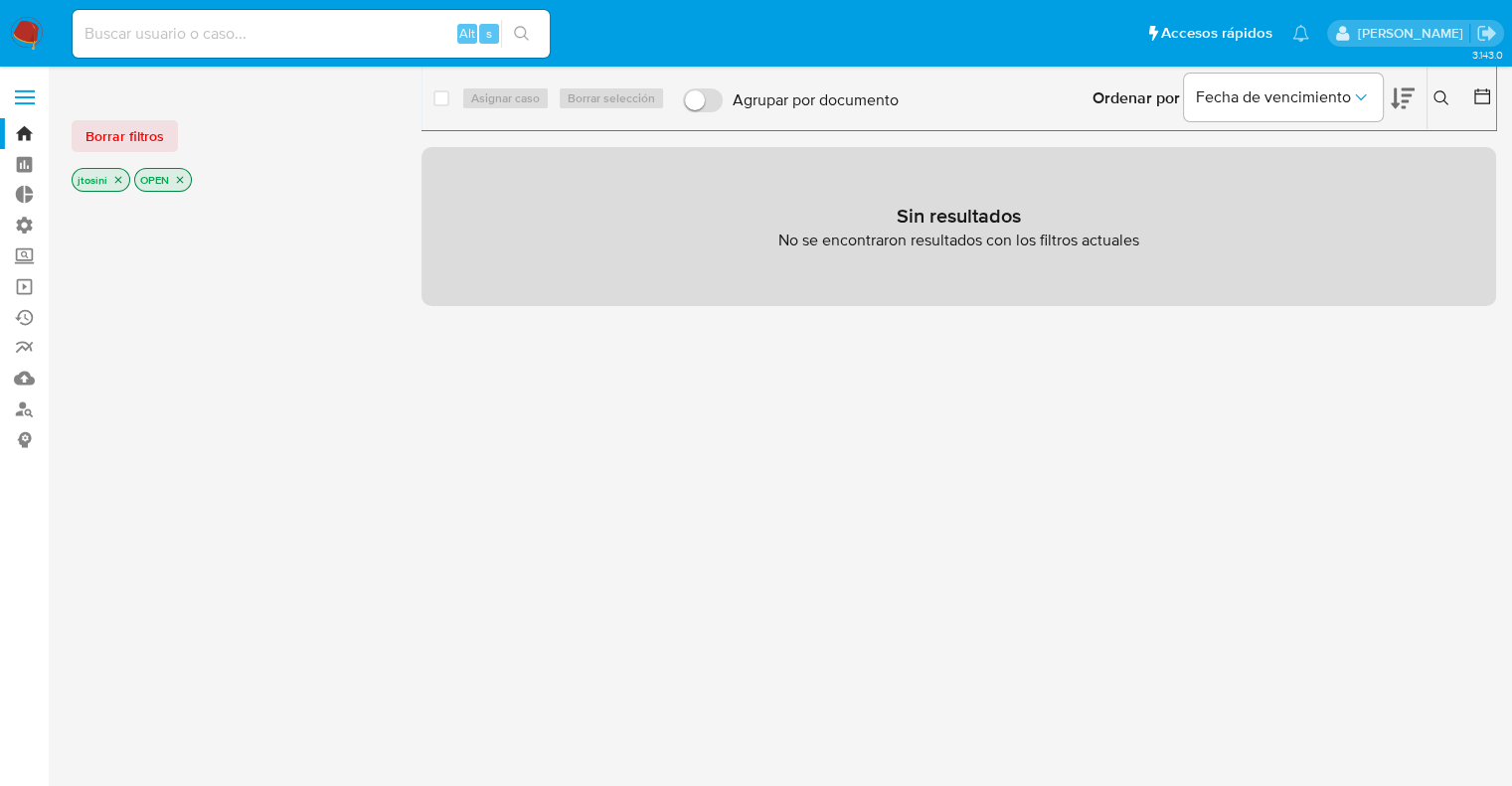 click on "jtosini" at bounding box center (100, 180) 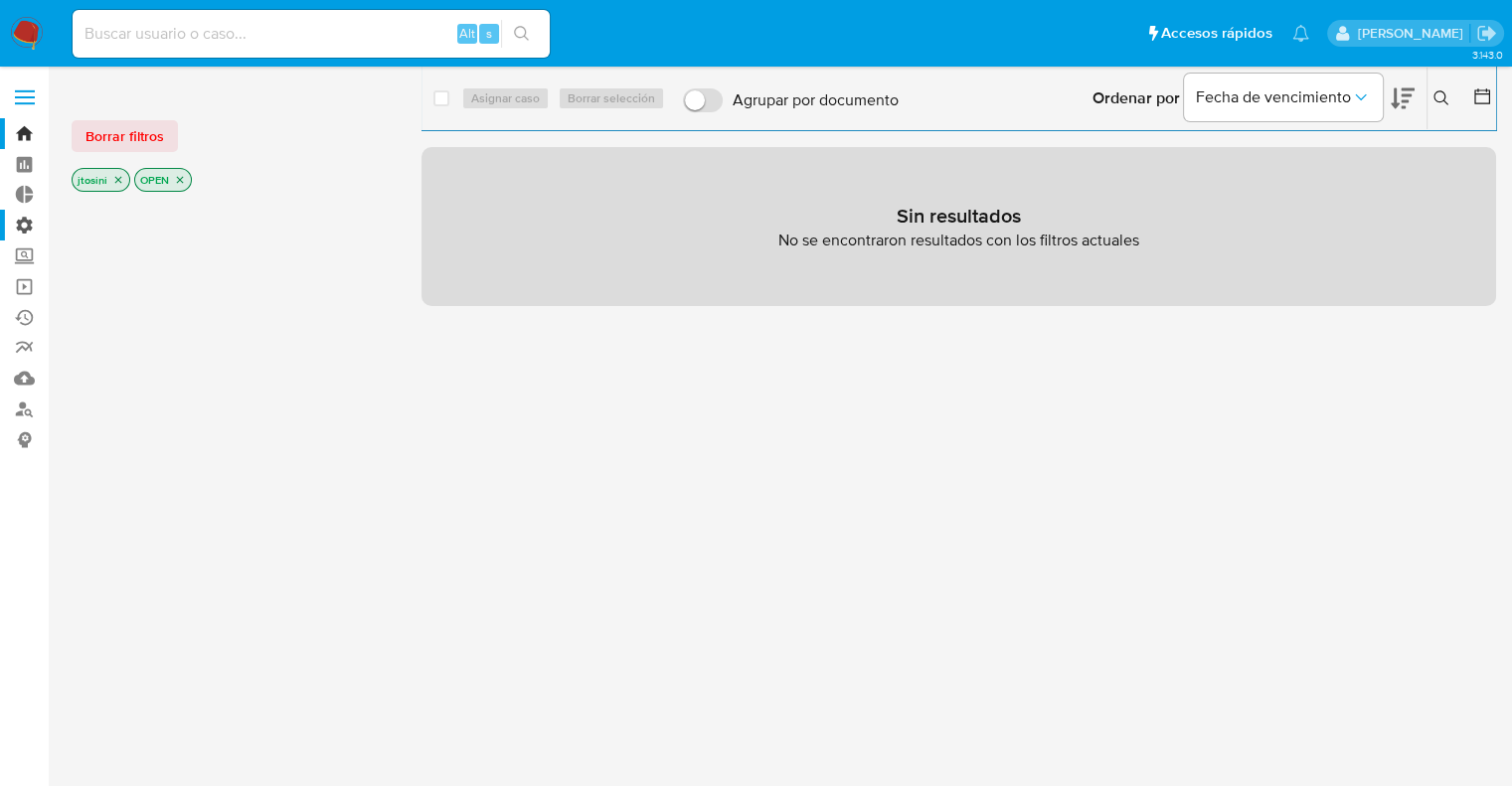 click on "Administración" at bounding box center [118, 225] 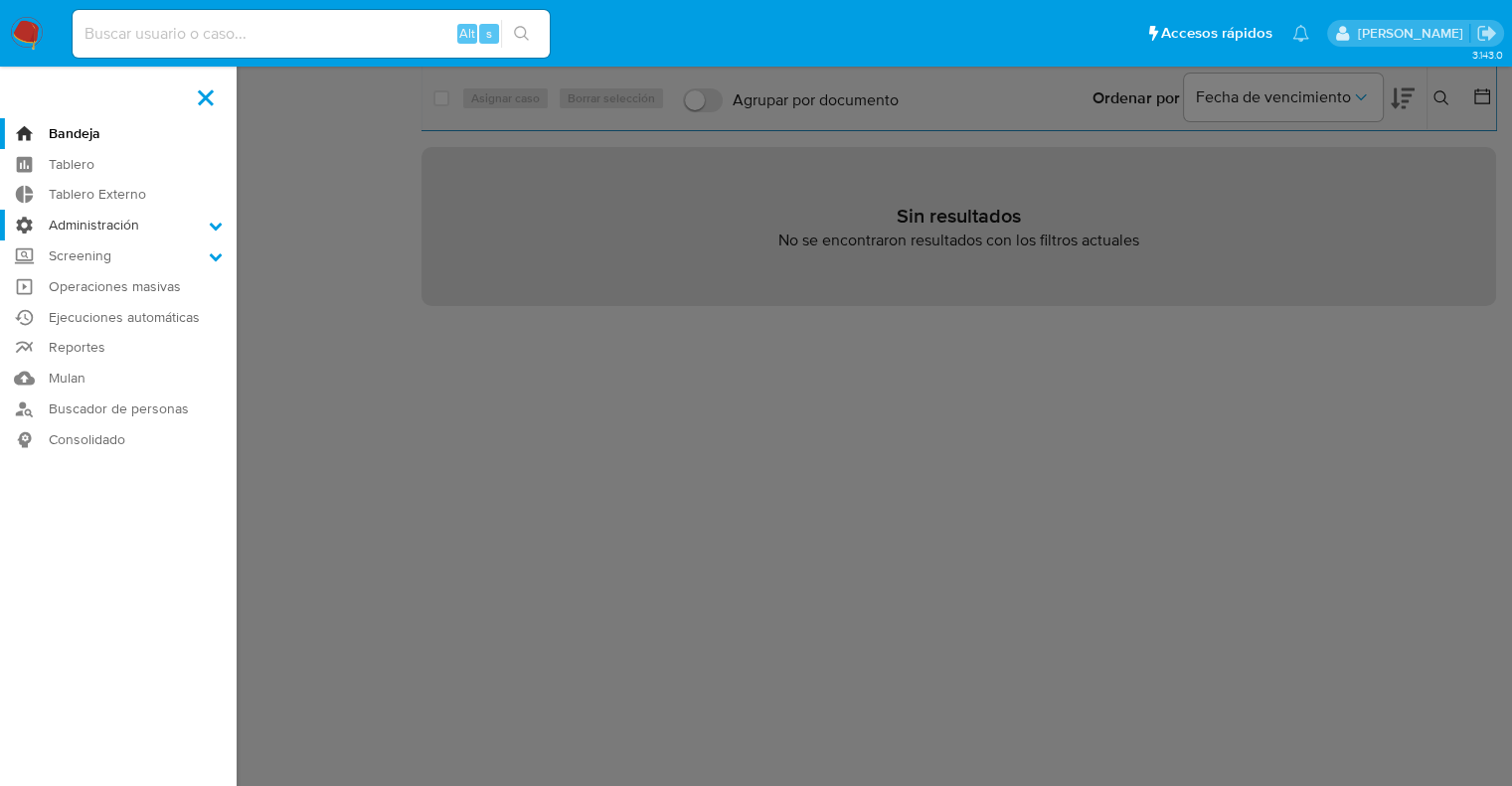click on "Administración" at bounding box center [0, 0] 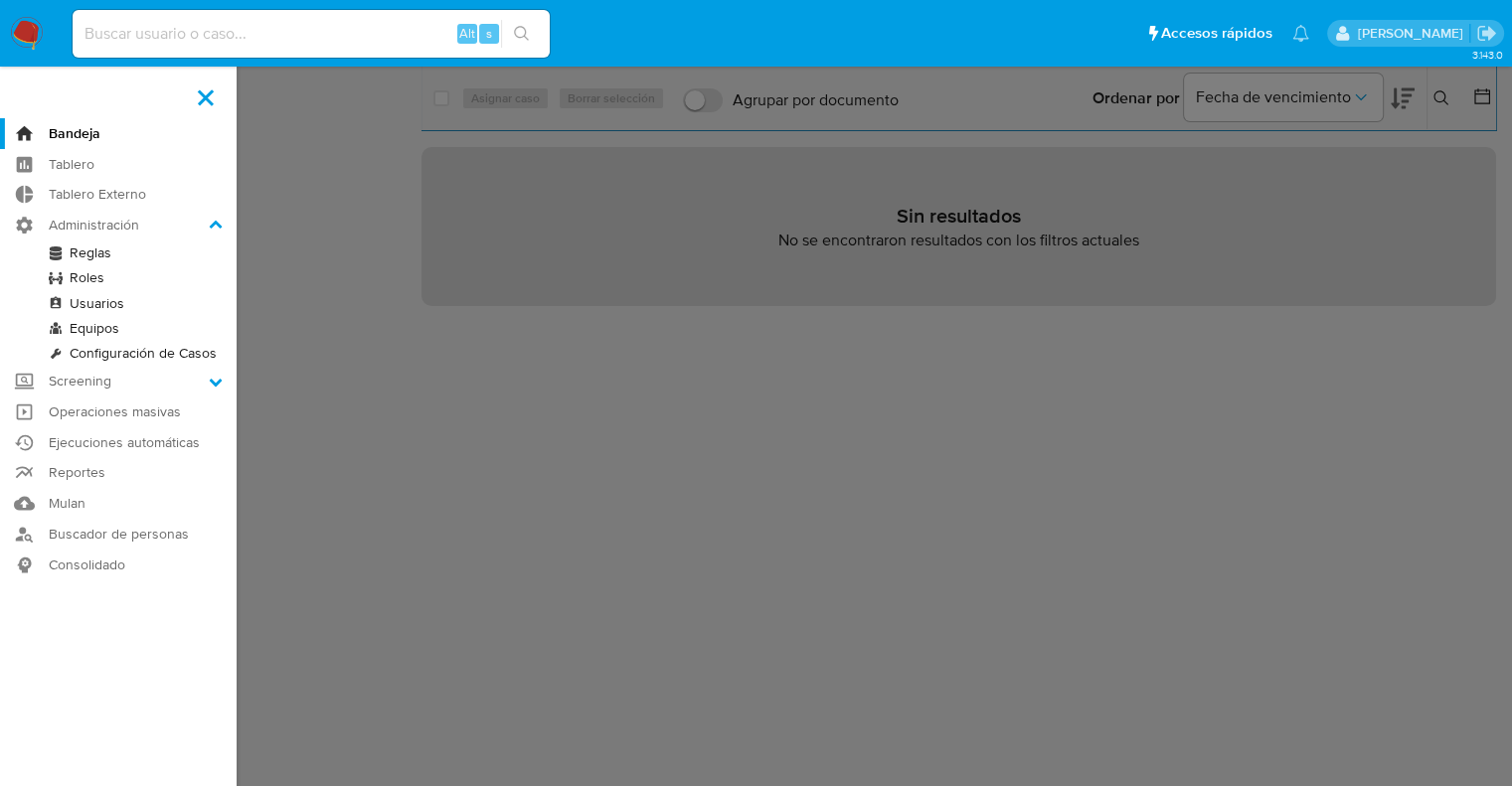 click at bounding box center (756, 393) 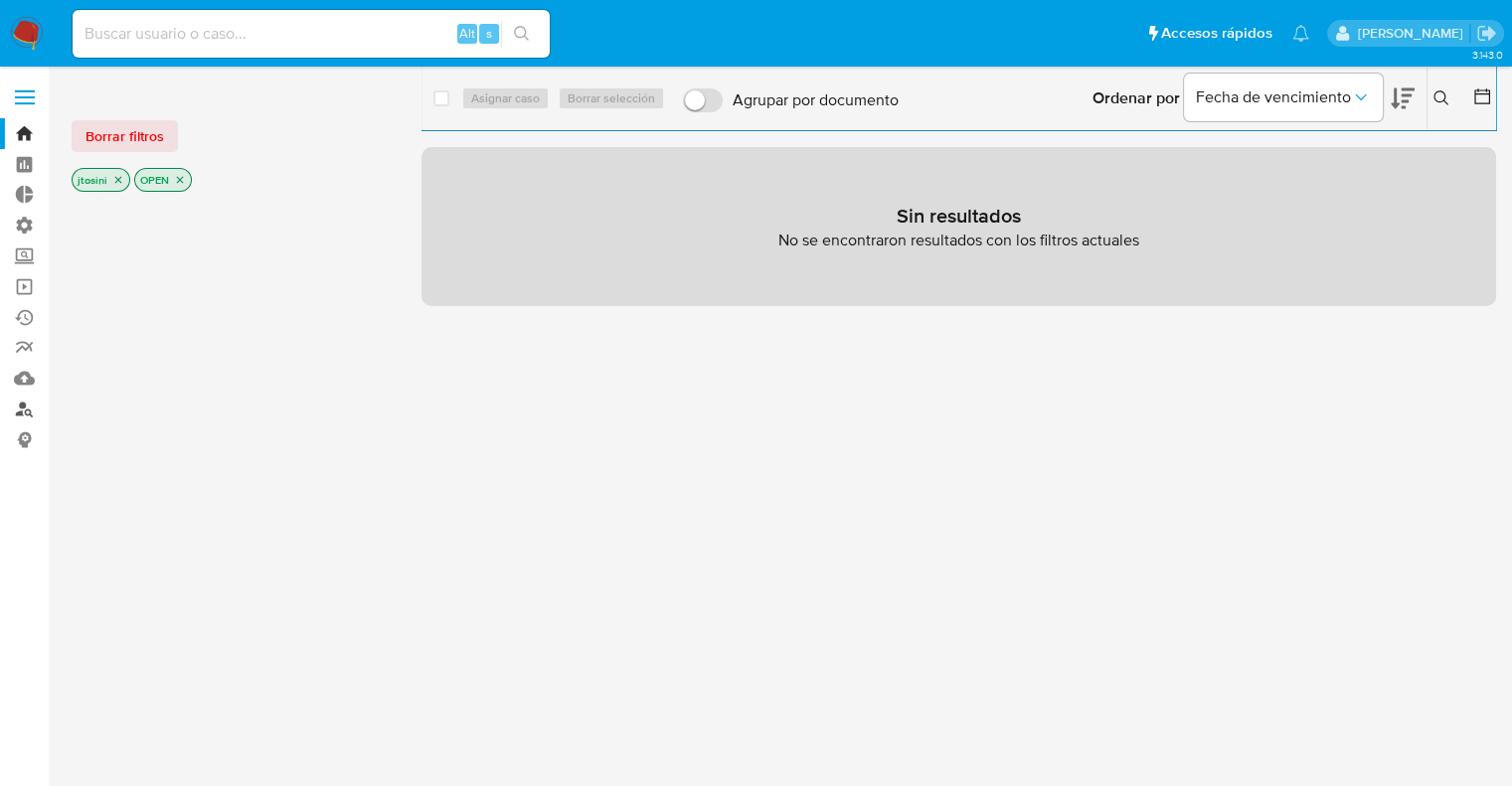 click on "Buscador de personas" at bounding box center [118, 408] 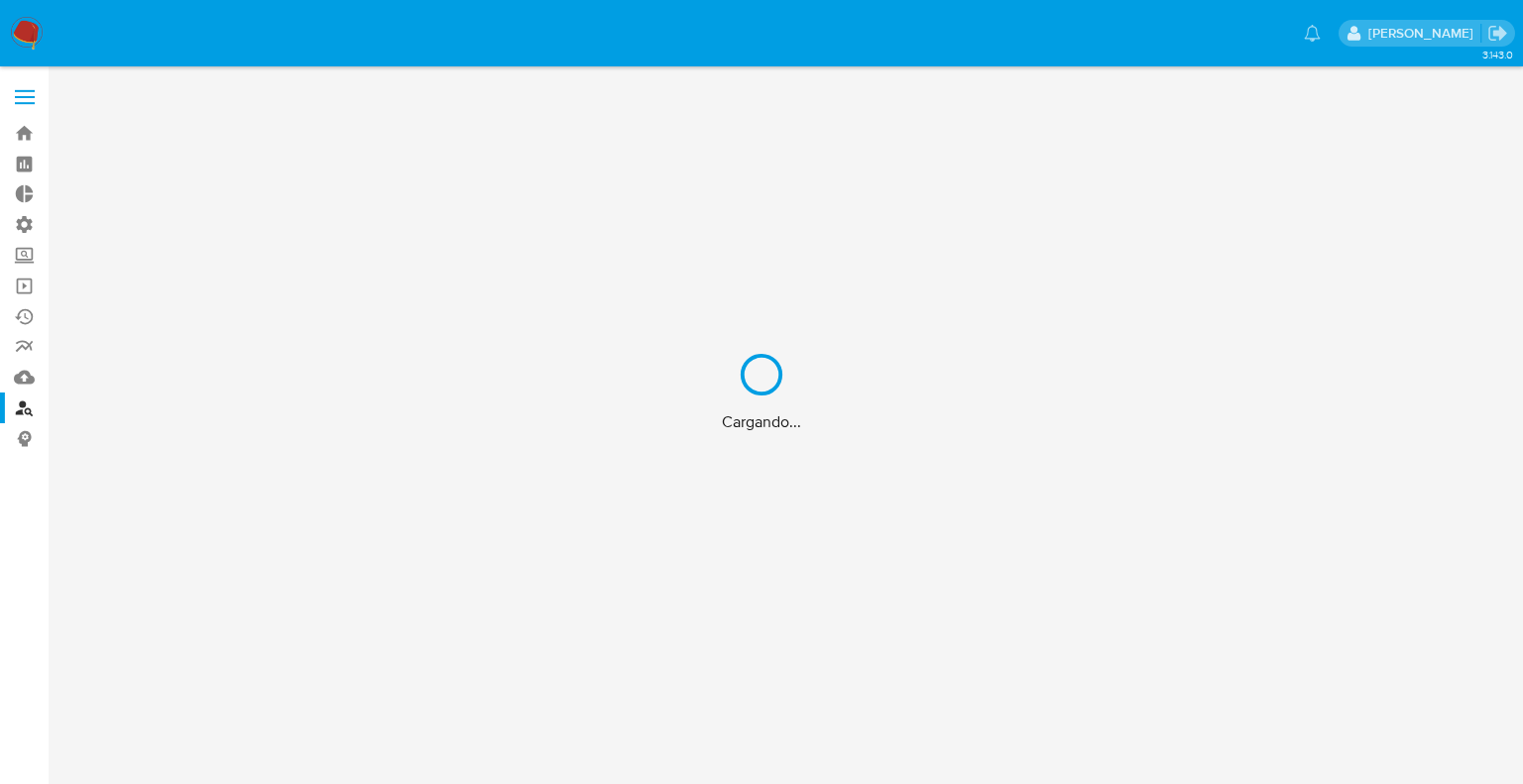 scroll, scrollTop: 0, scrollLeft: 0, axis: both 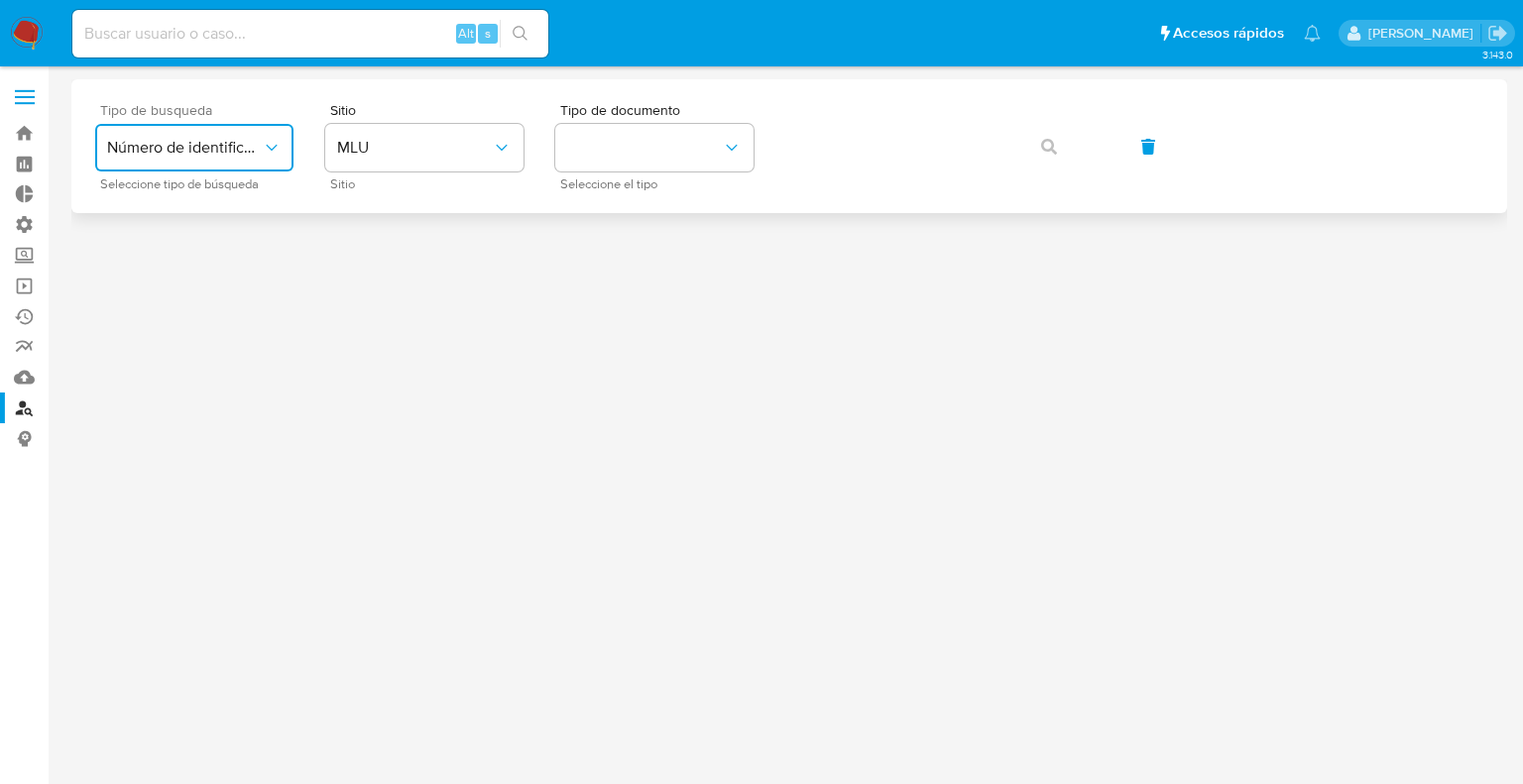 click on "Número de identificación" at bounding box center (184, 148) 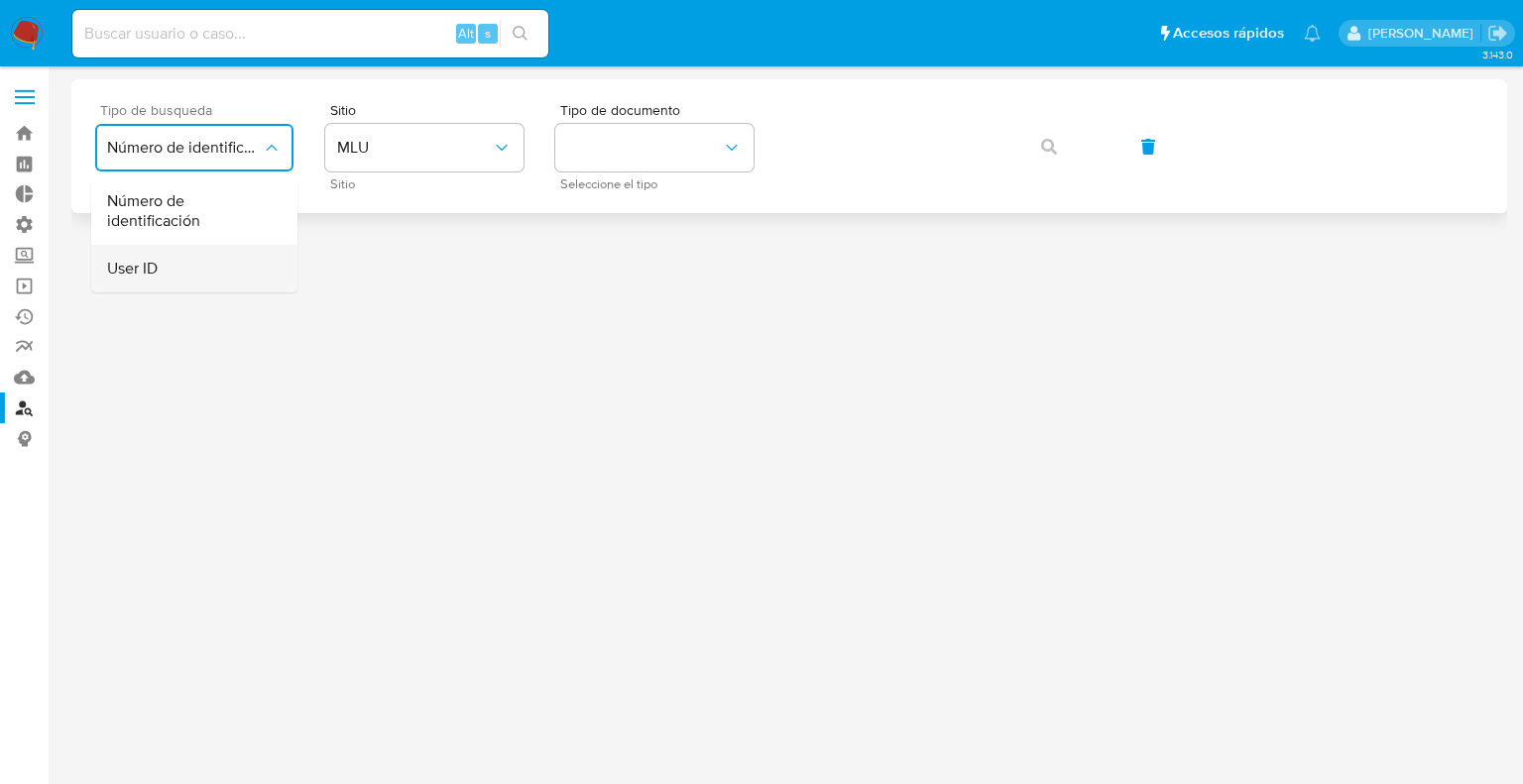 click on "User ID" at bounding box center [188, 269] 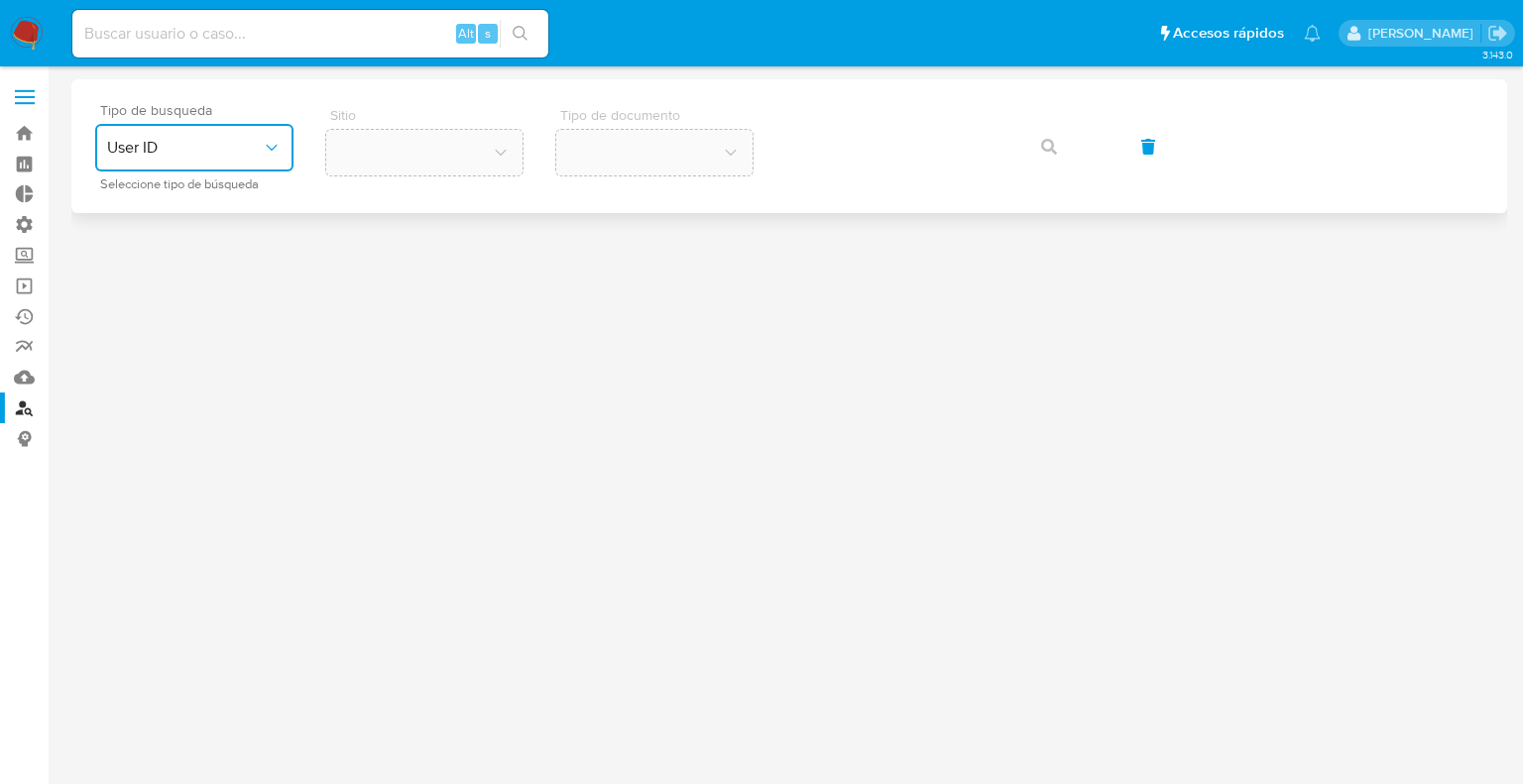 click on "User ID" at bounding box center (194, 148) 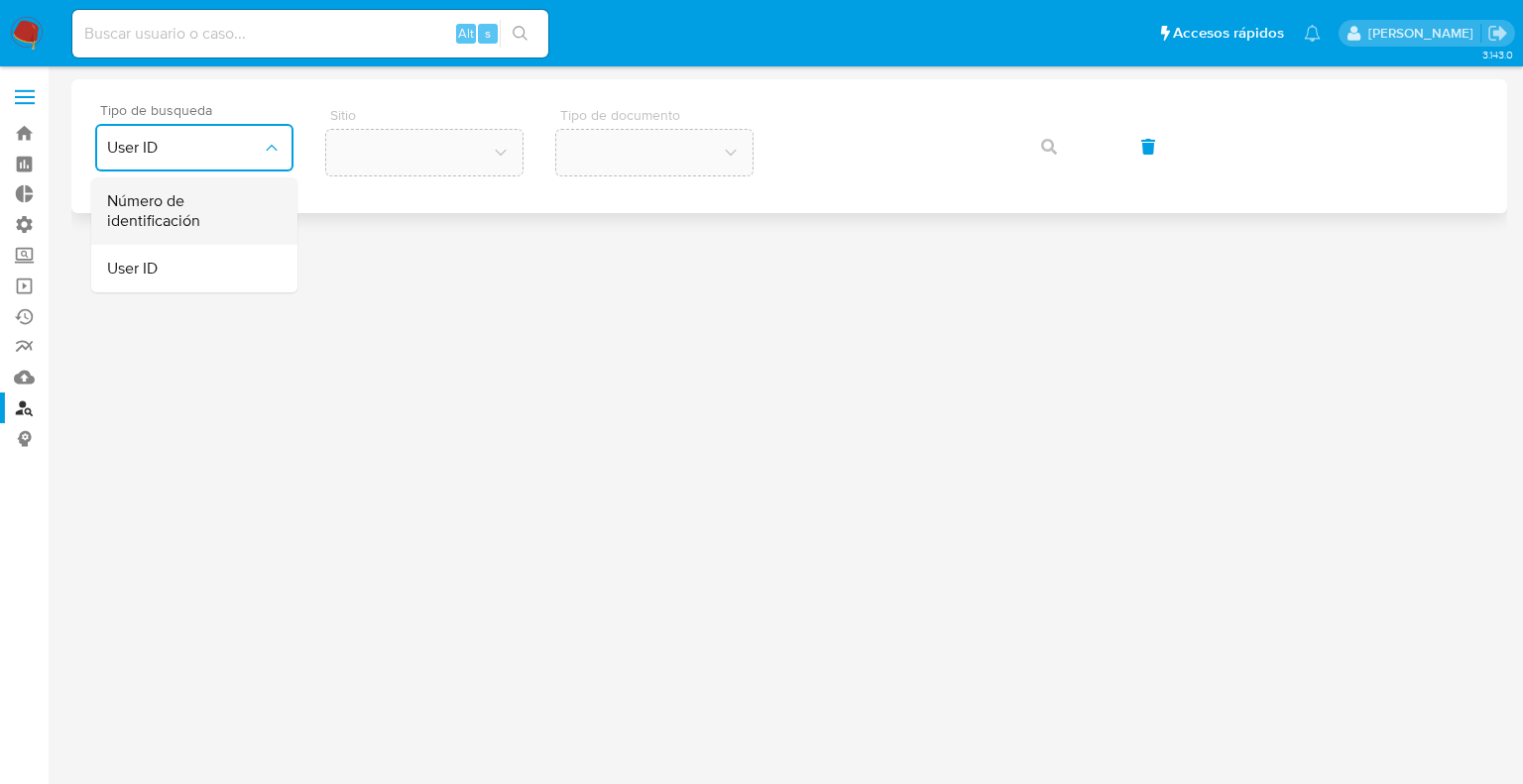 click on "Número de identificación" at bounding box center (188, 211) 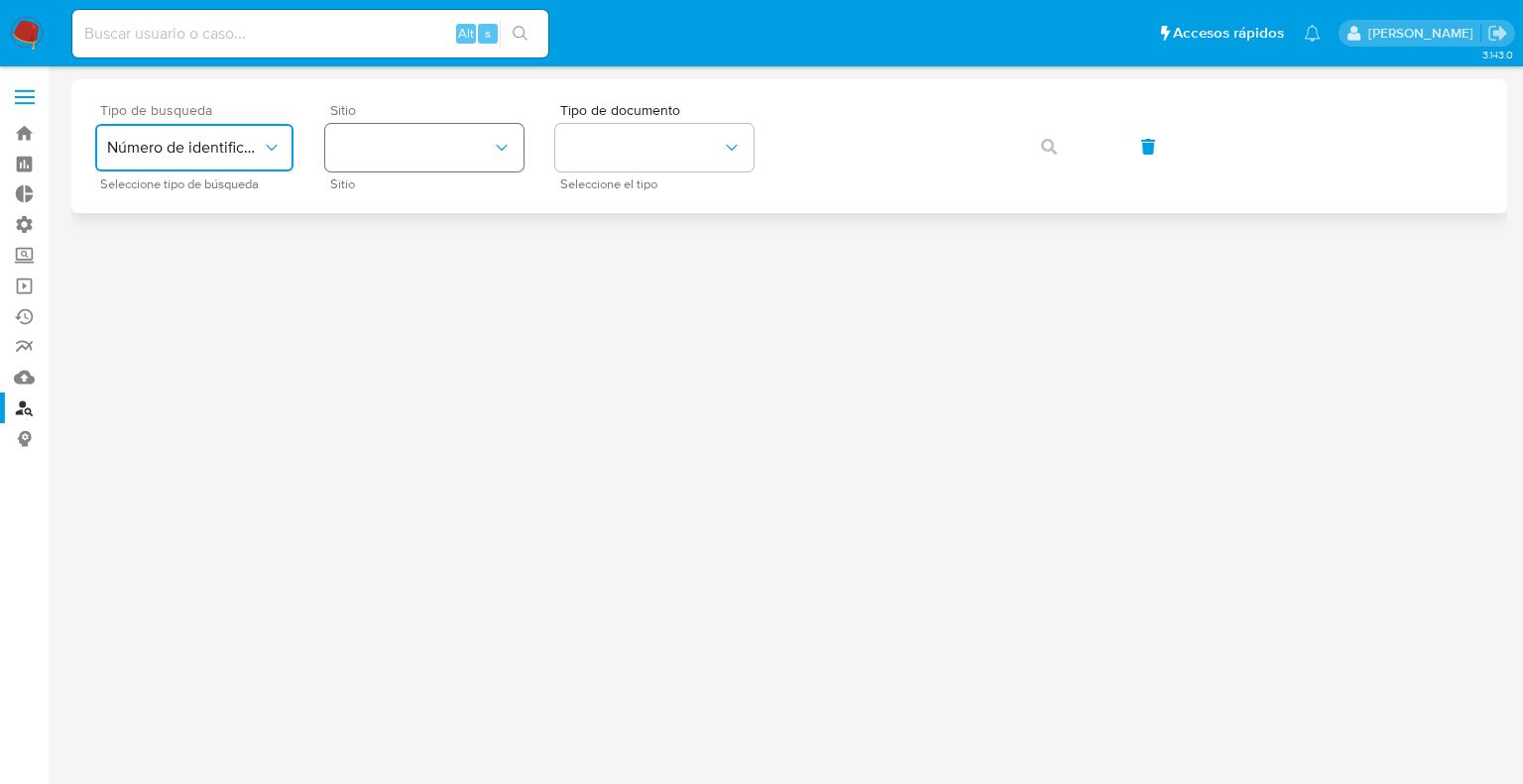 click at bounding box center (424, 148) 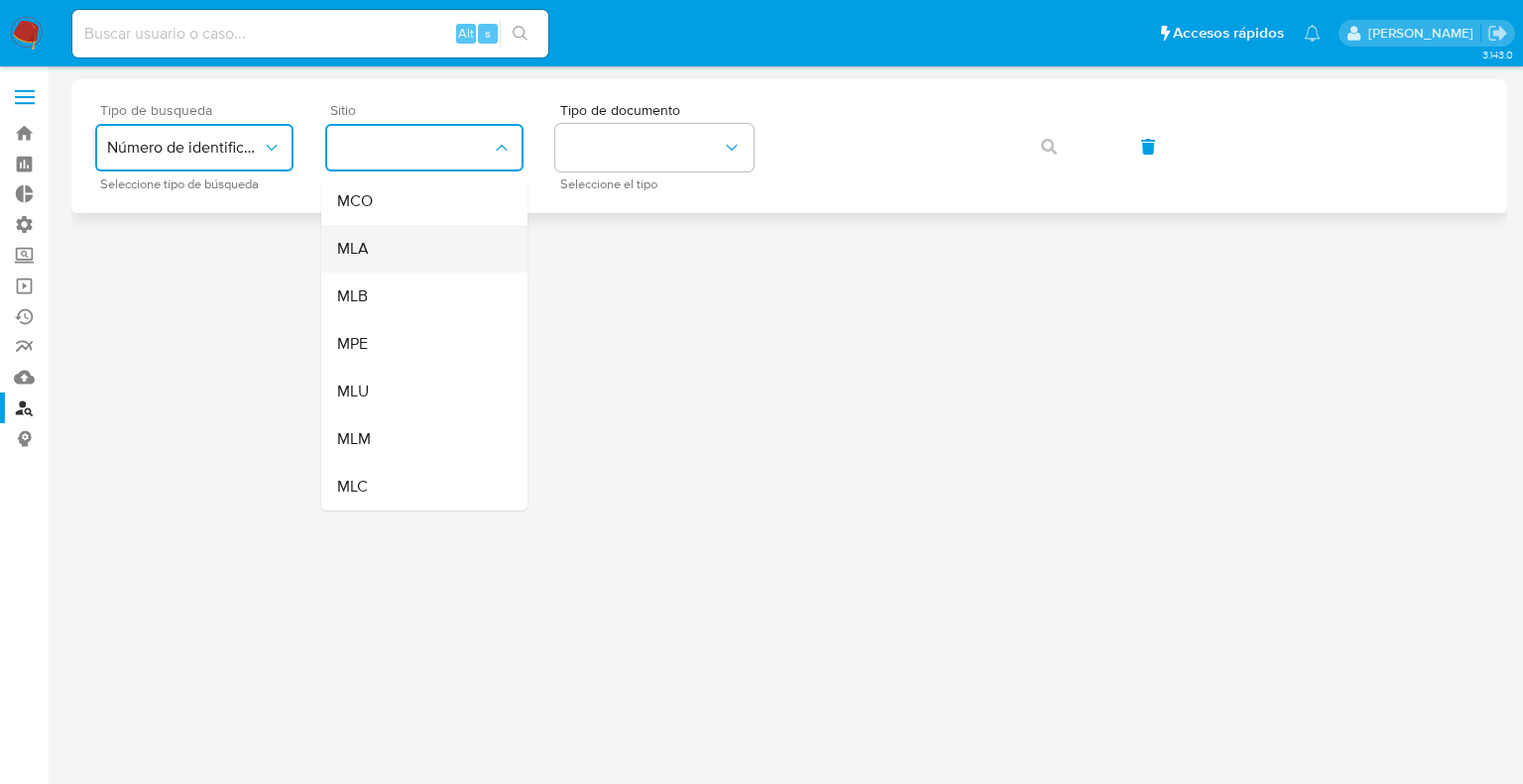 click on "MLA" at bounding box center [418, 249] 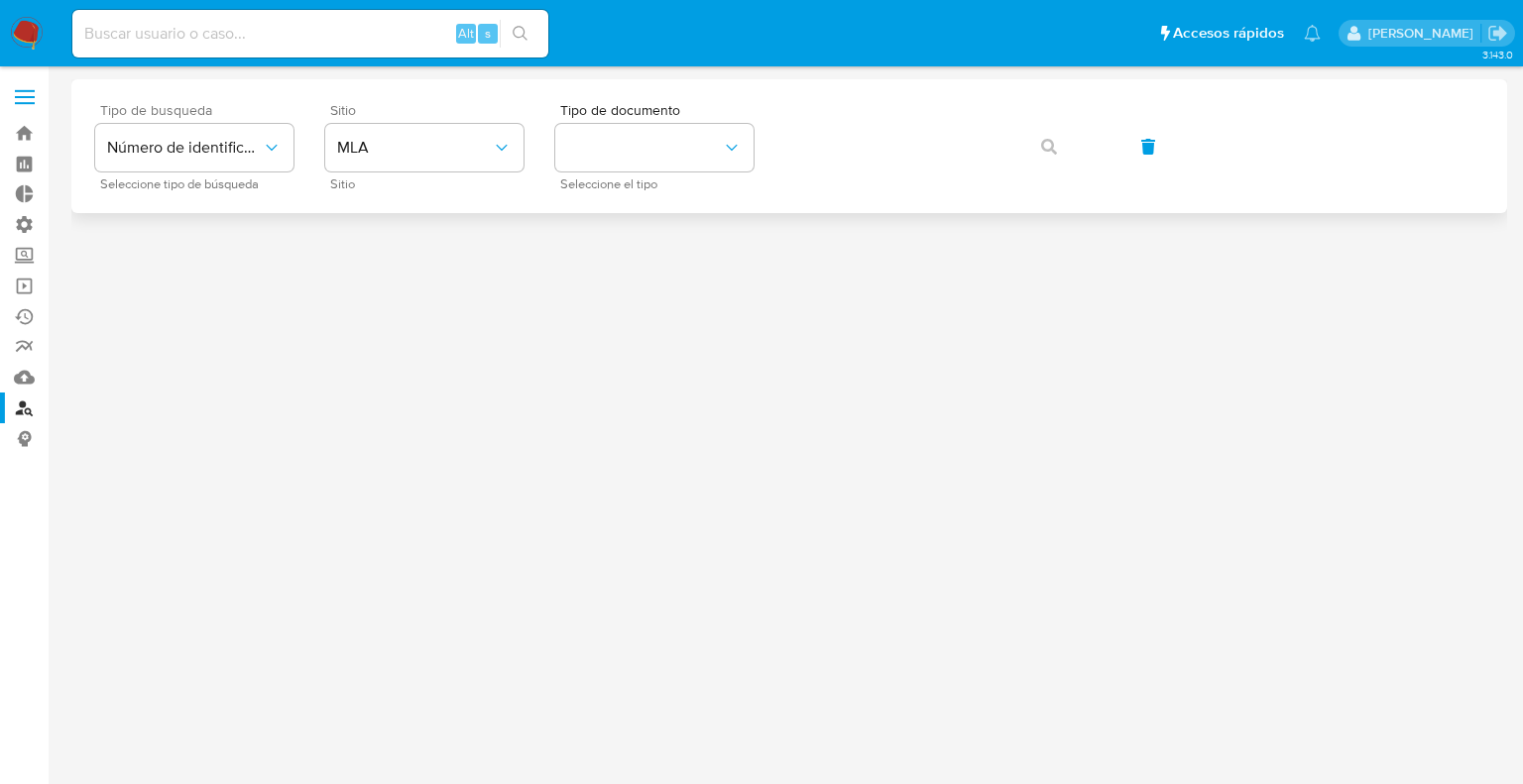 click on "Tipo de busqueda Número de identificación Seleccione tipo de búsqueda Sitio MLA Sitio Tipo de documento Seleccione el tipo" at bounding box center [789, 146] 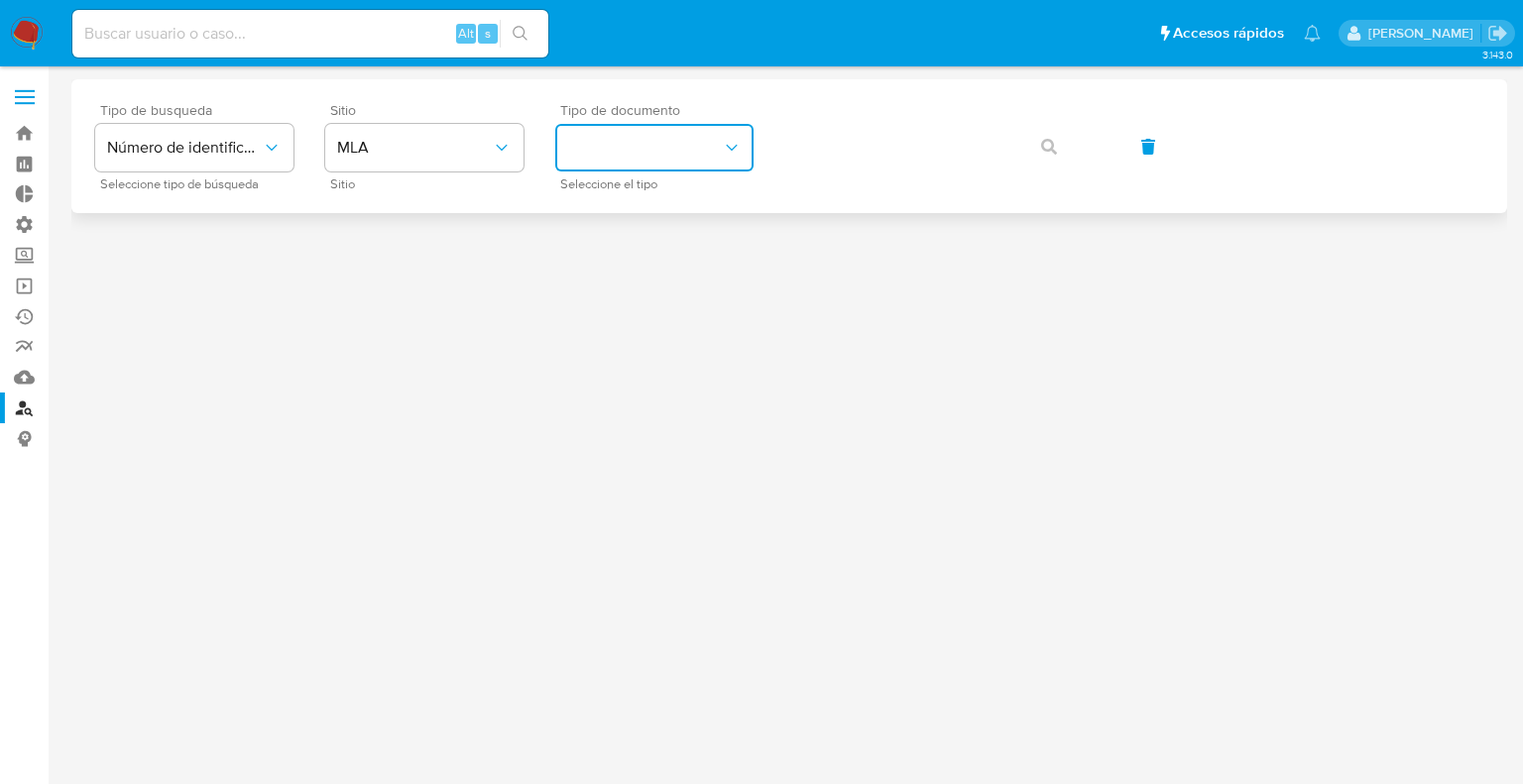 click at bounding box center (654, 148) 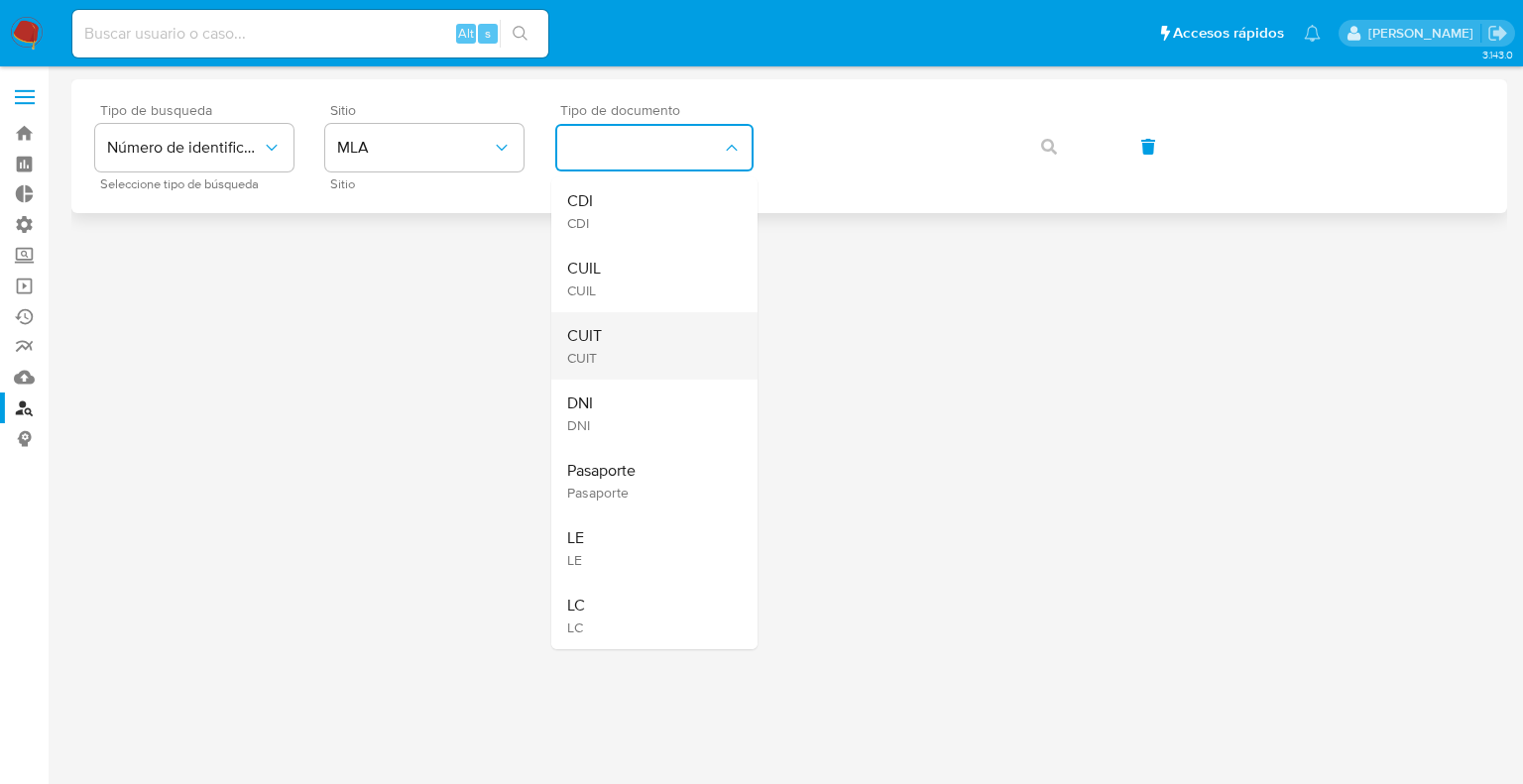 click on "CUIT CUIT" at bounding box center [648, 346] 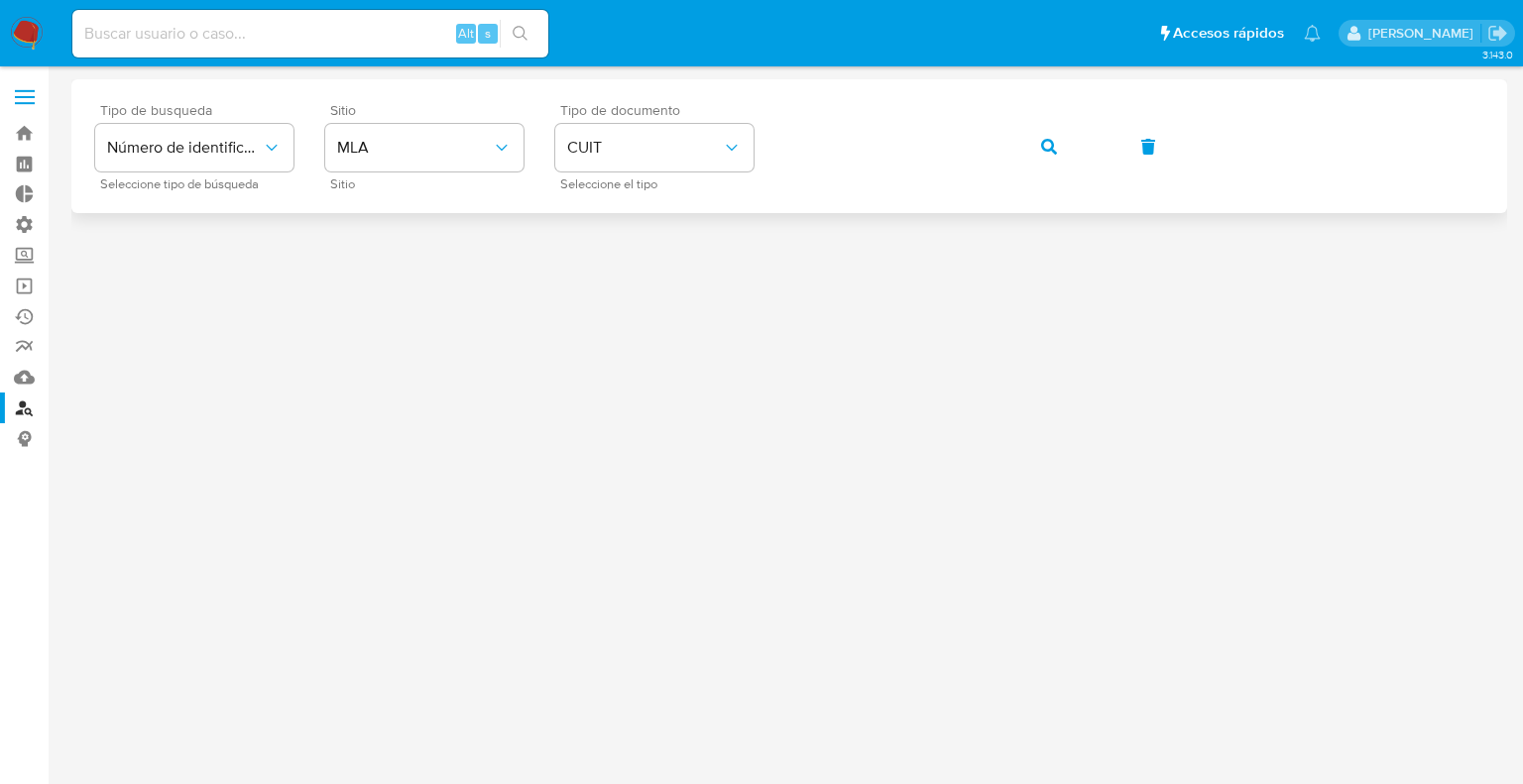 type 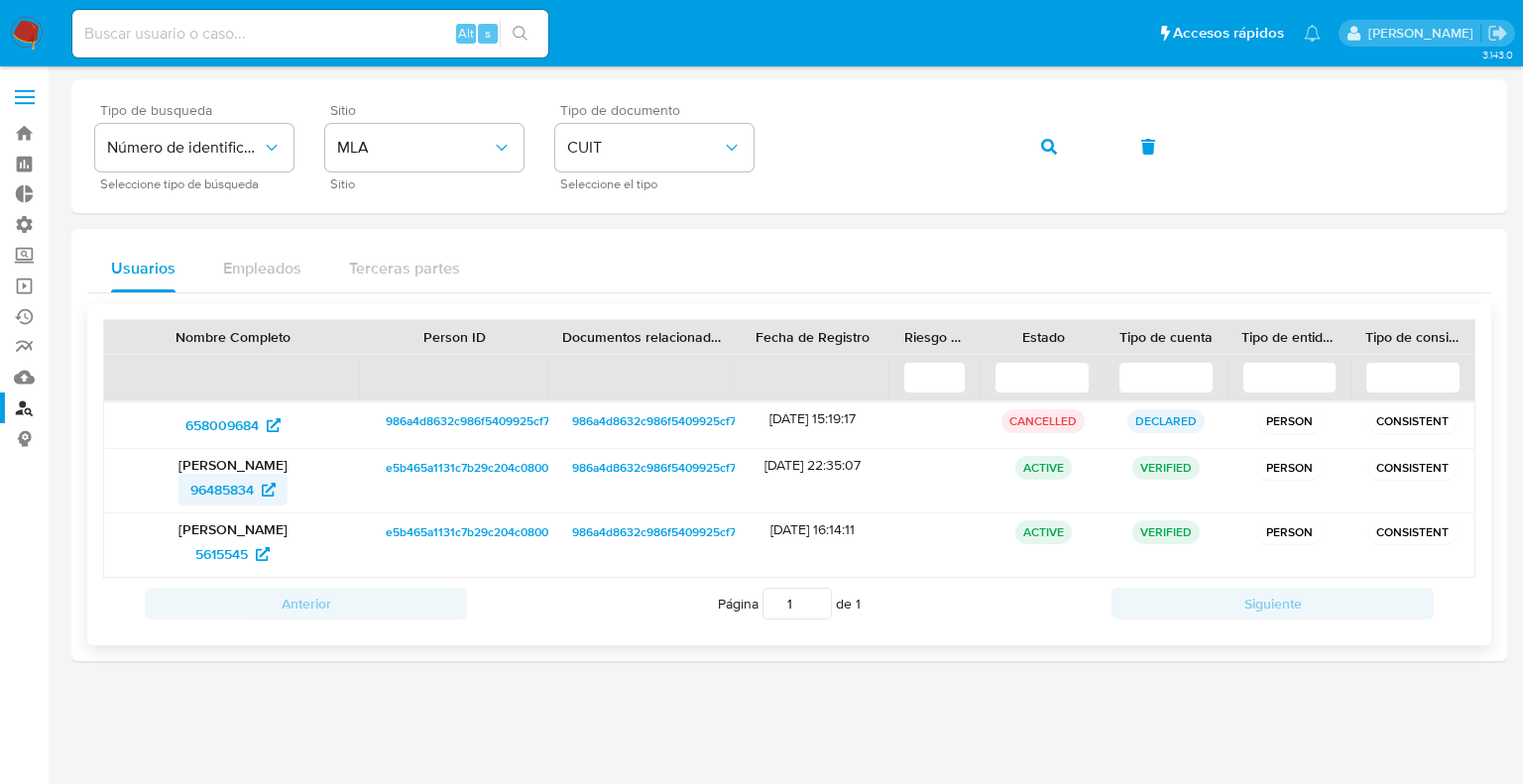 click on "96485834" at bounding box center [222, 490] 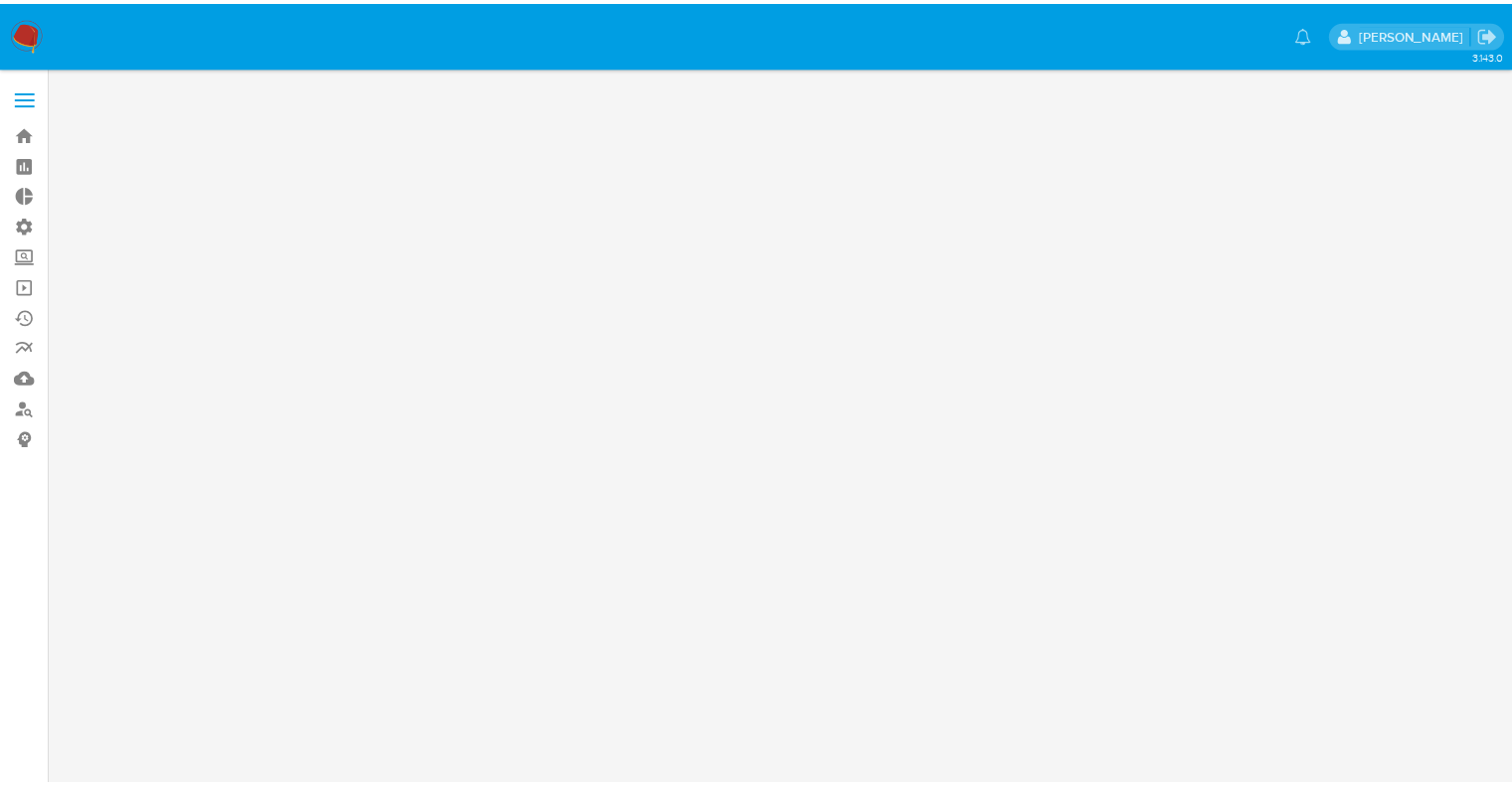 scroll, scrollTop: 0, scrollLeft: 0, axis: both 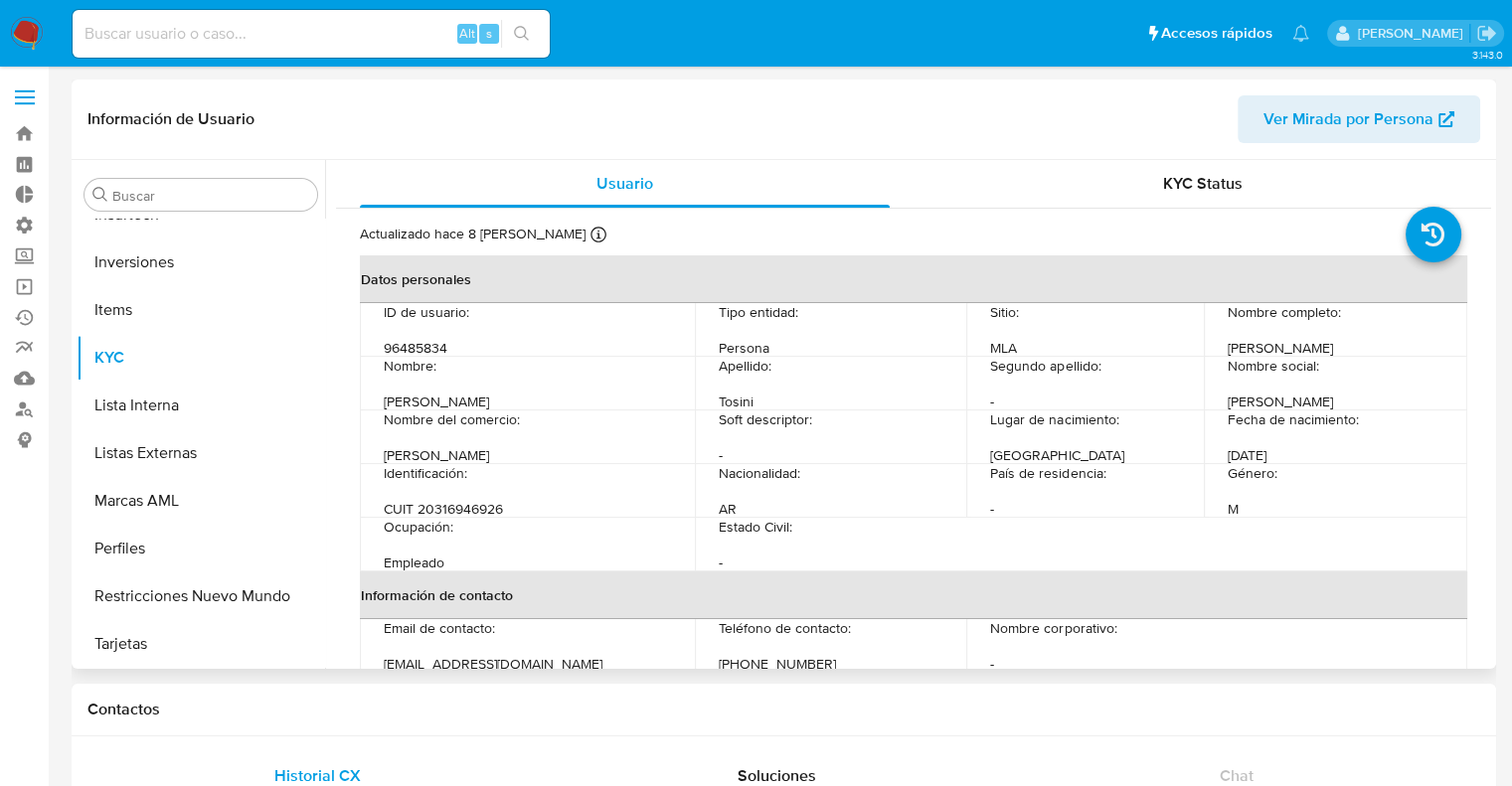 select on "10" 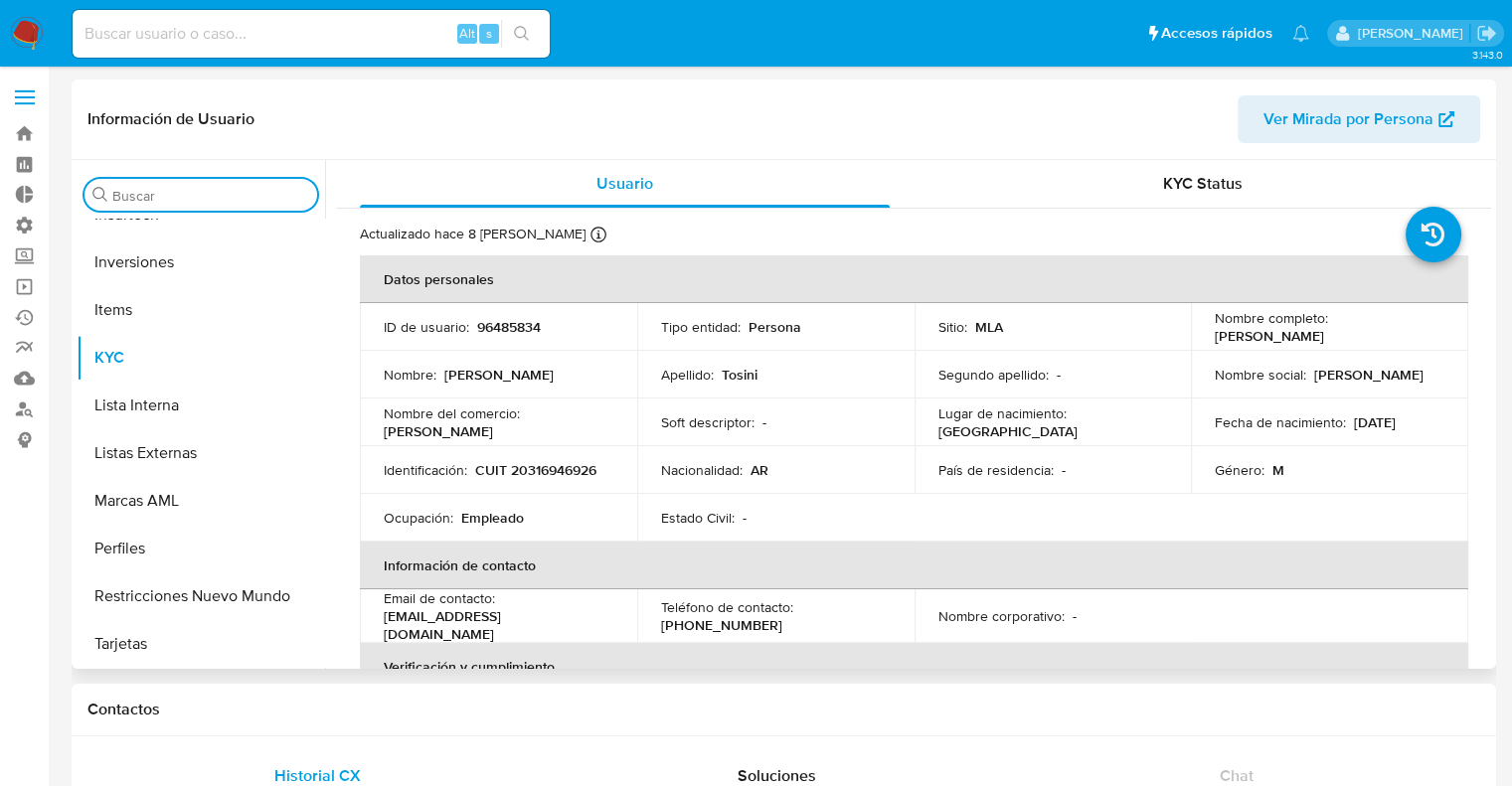click on "Buscar" at bounding box center (211, 196) 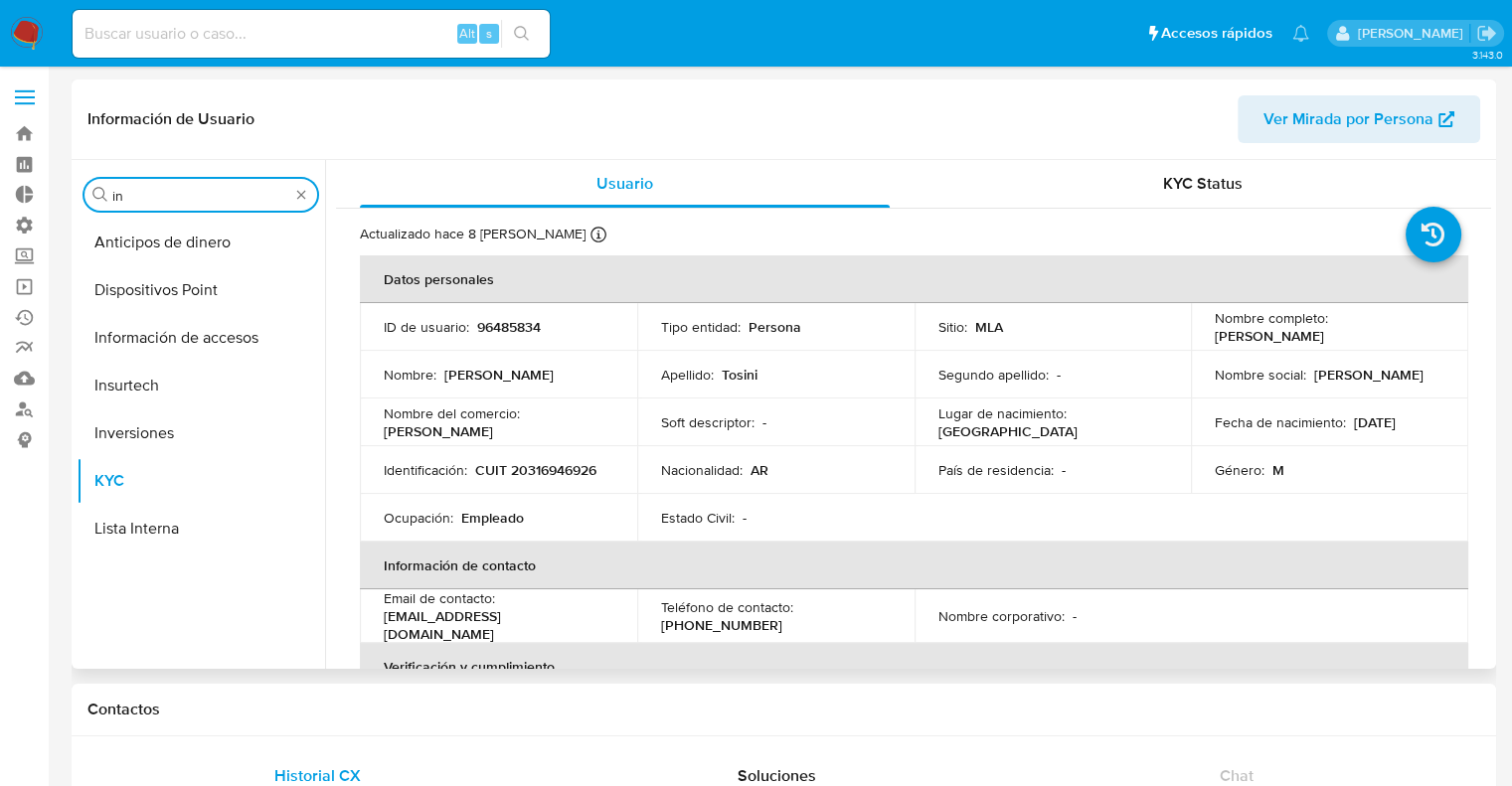 scroll, scrollTop: 0, scrollLeft: 0, axis: both 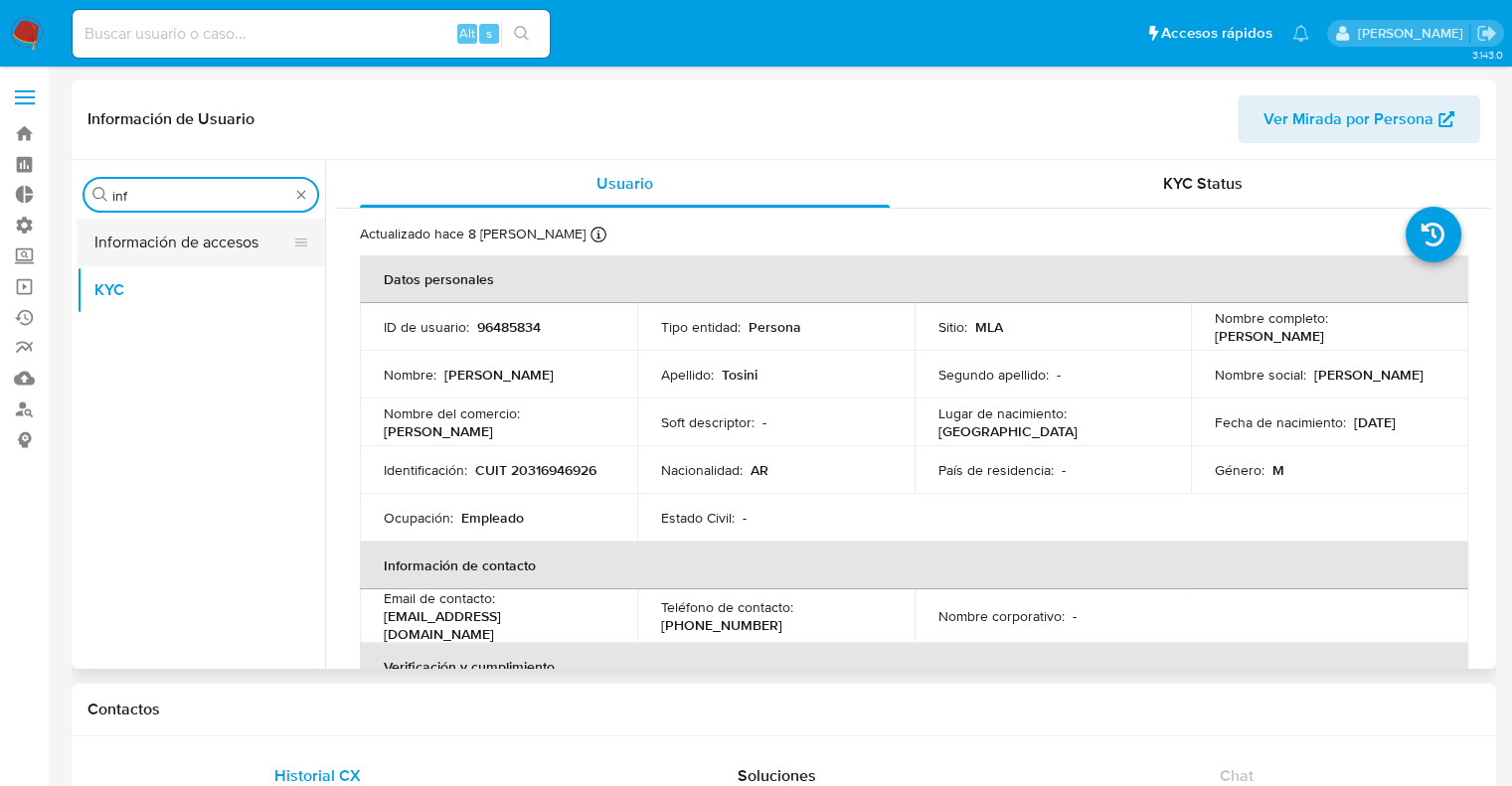 type on "inf" 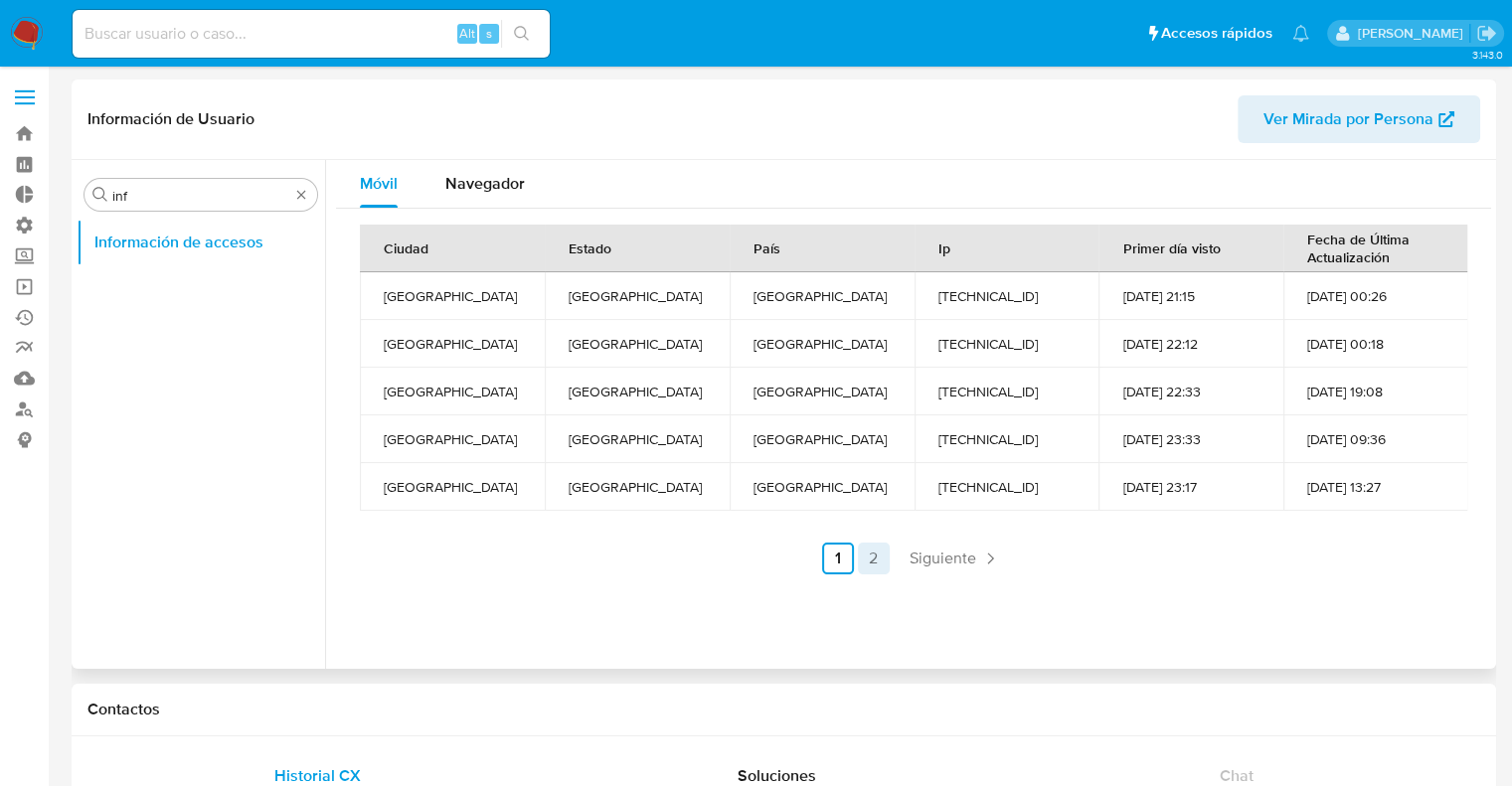 click on "2" at bounding box center [874, 558] 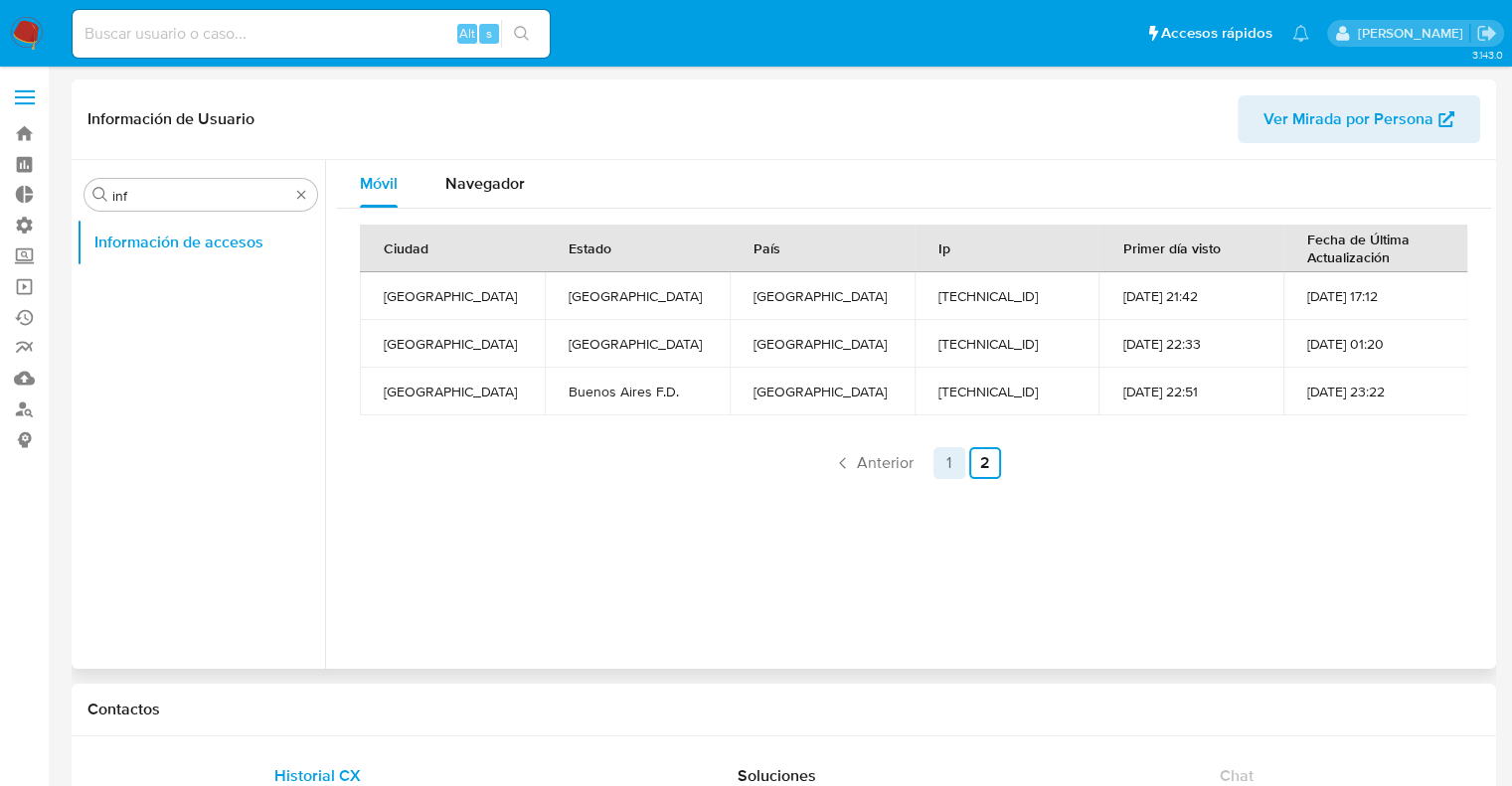 click on "1" at bounding box center (949, 463) 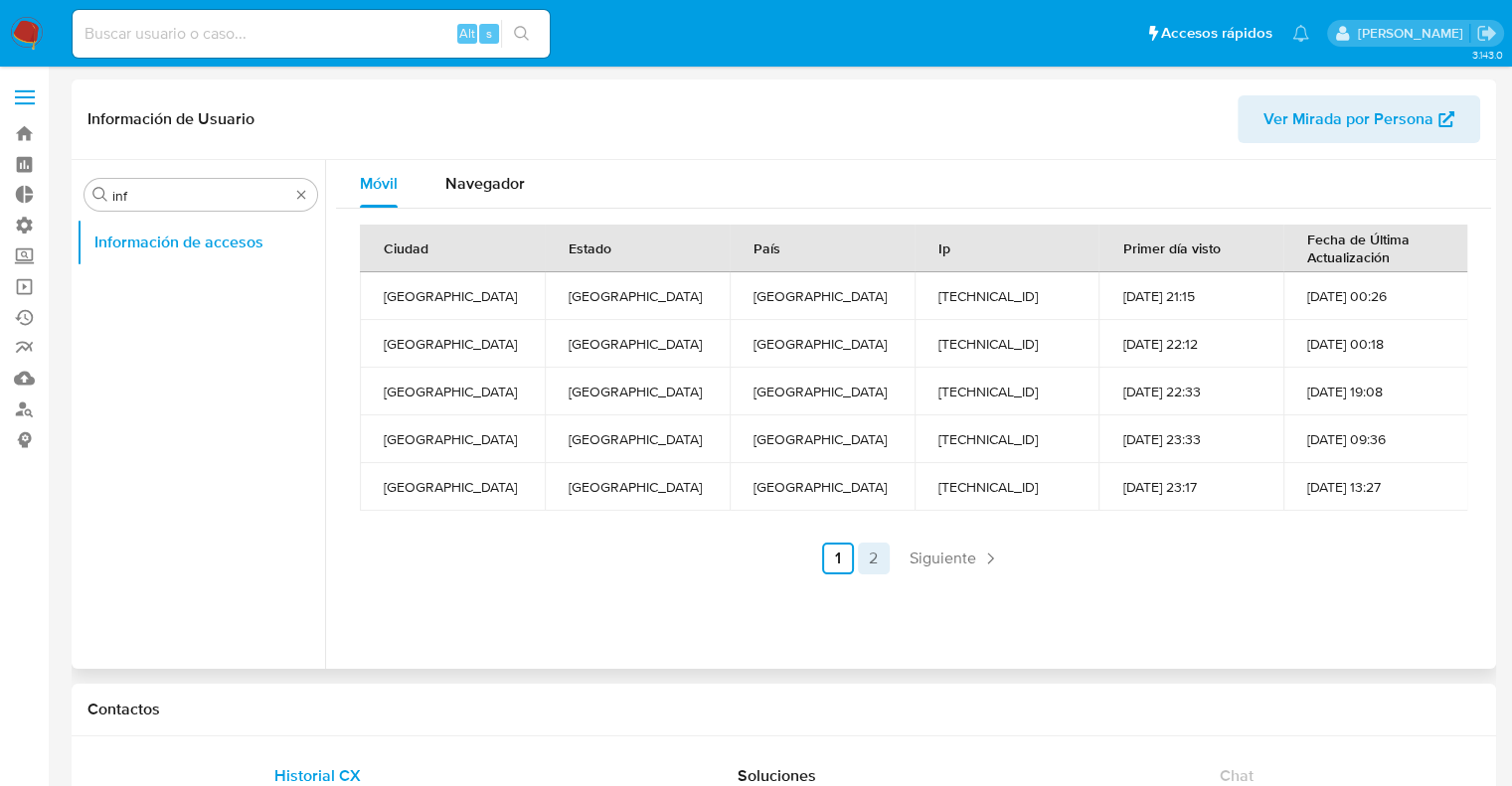 click on "2" at bounding box center (874, 558) 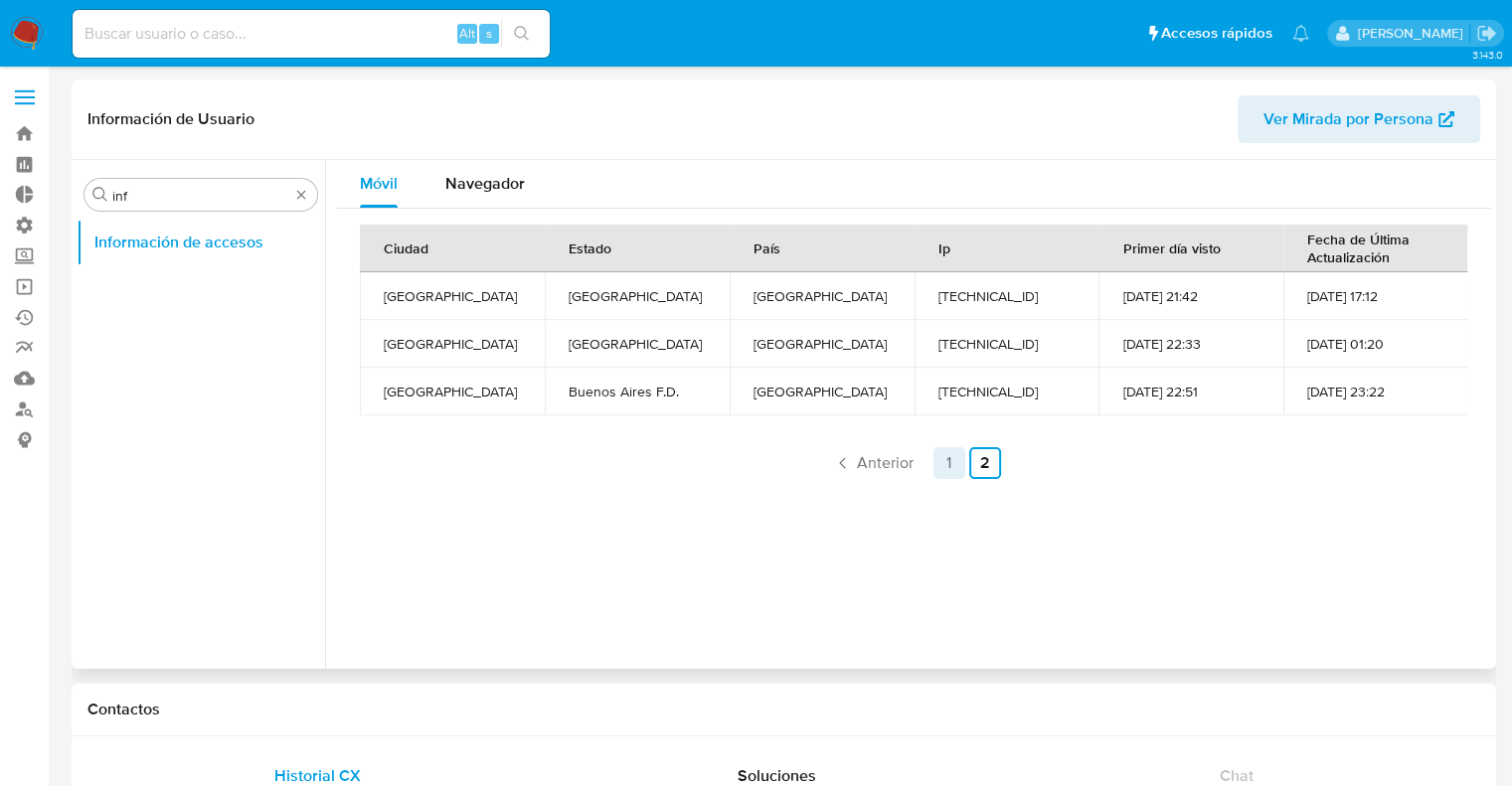 click on "1" at bounding box center (949, 463) 